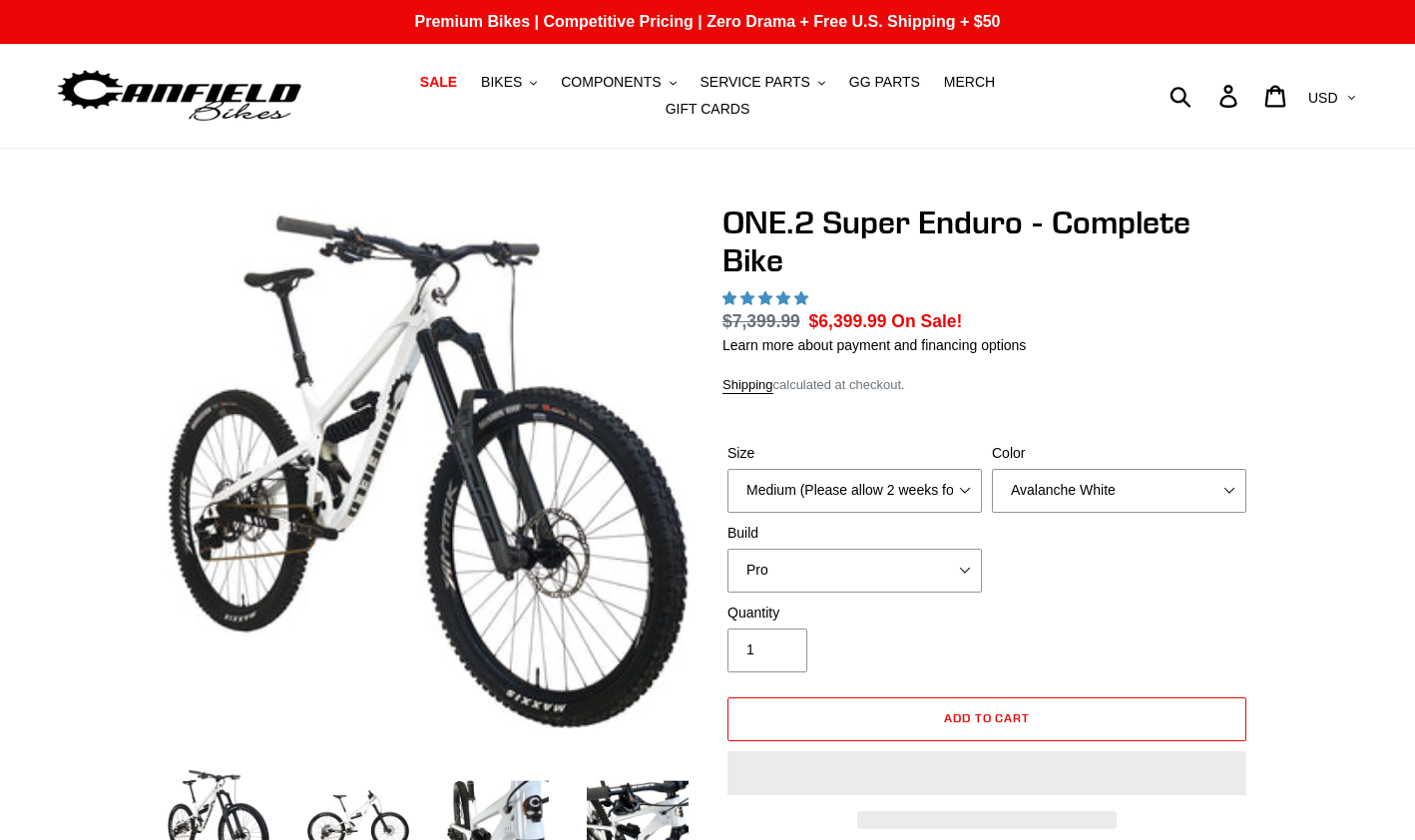 scroll, scrollTop: 0, scrollLeft: 0, axis: both 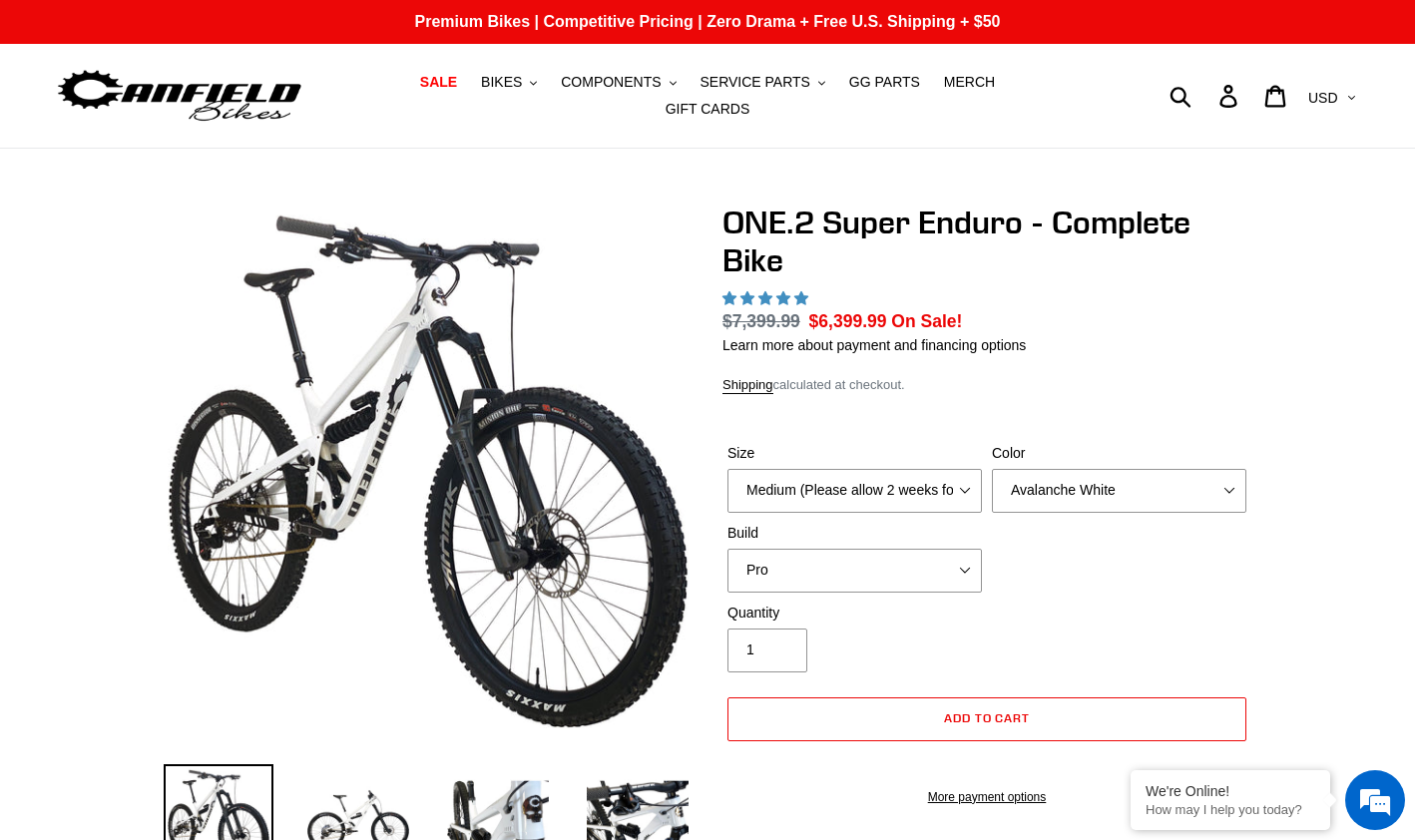 select on "highest-rating" 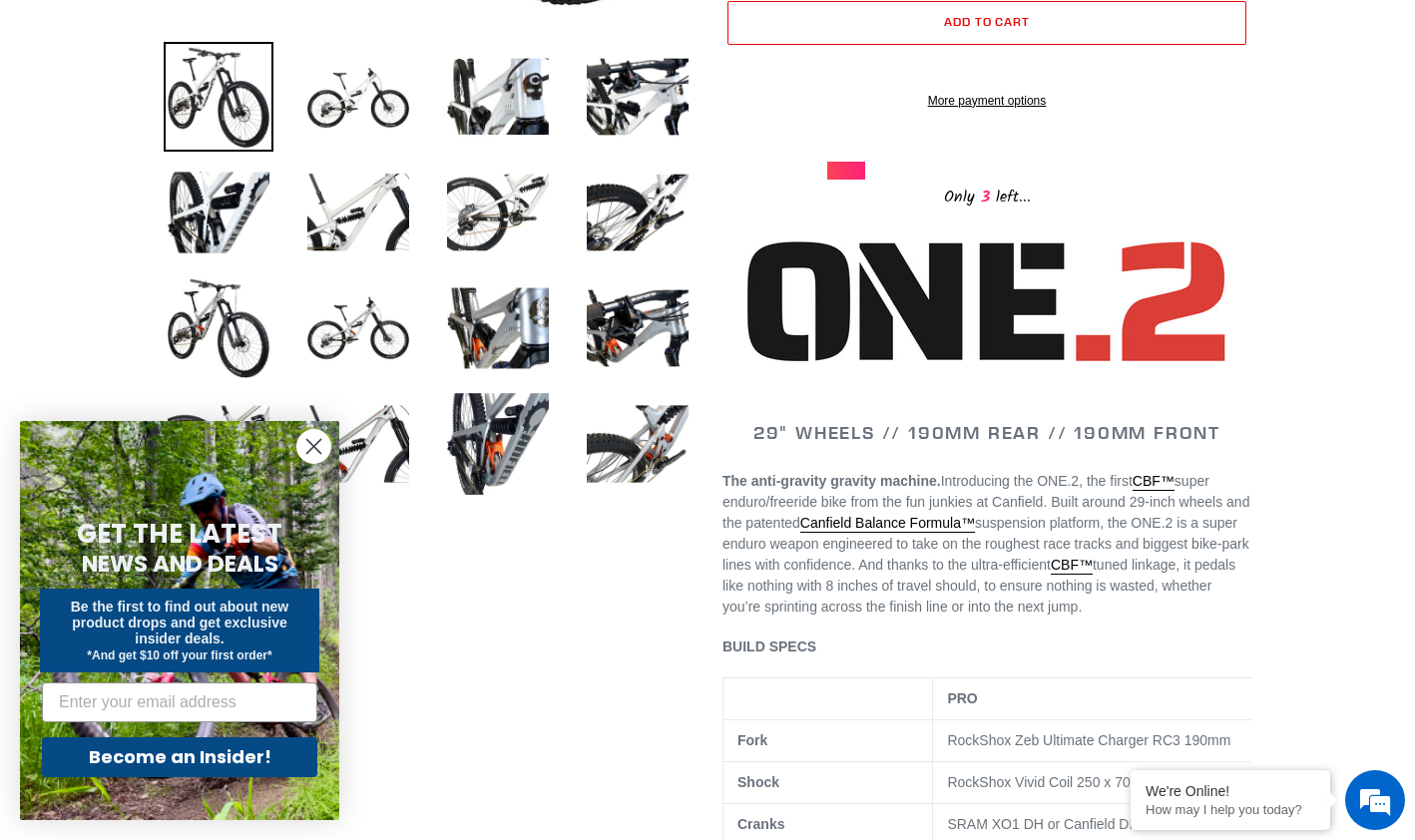 scroll, scrollTop: 778, scrollLeft: 0, axis: vertical 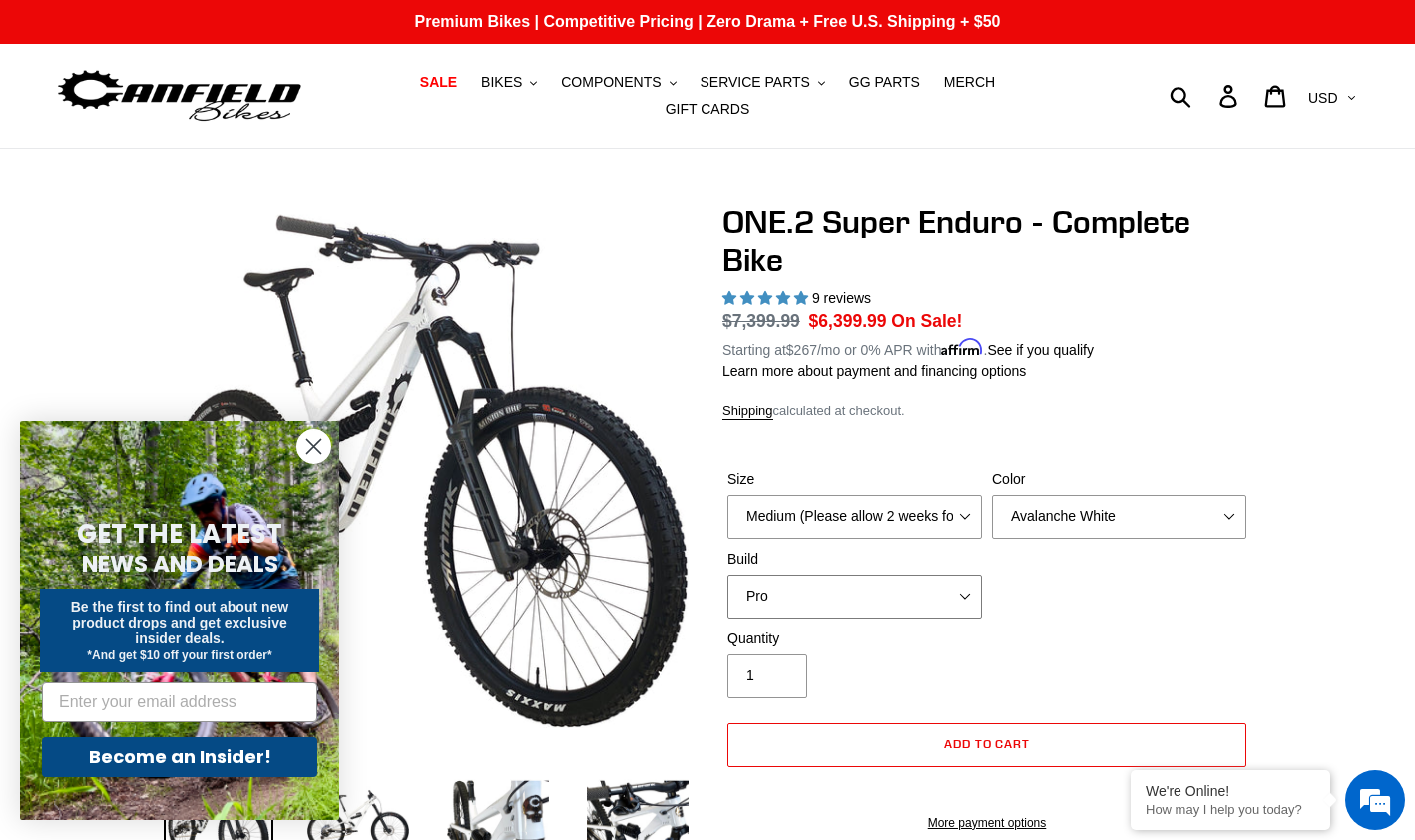 click on "Pro" at bounding box center (854, 597) 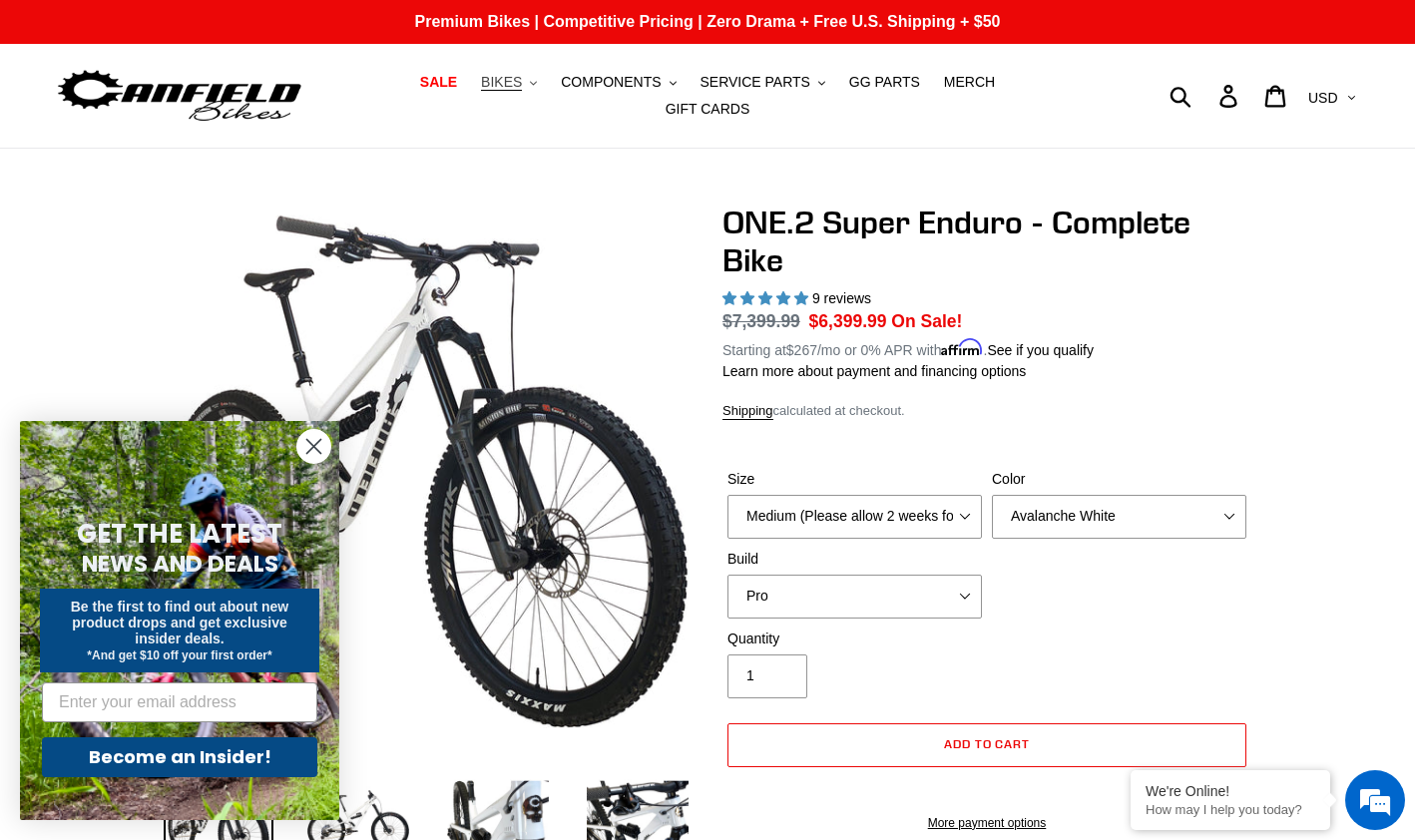 click on "BIKES" at bounding box center [501, 82] 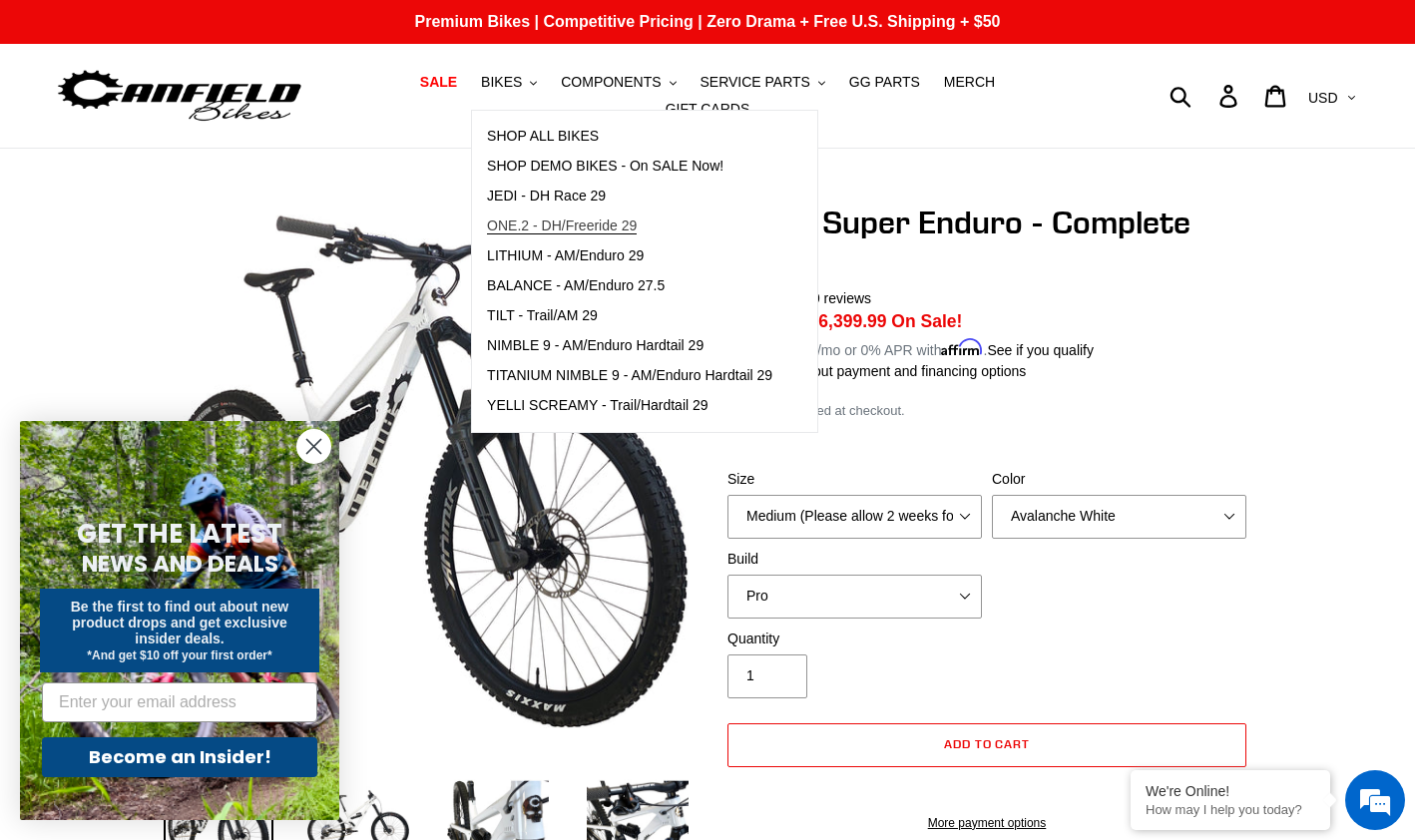 click on "ONE.2 - DH/Freeride 29" at bounding box center [562, 225] 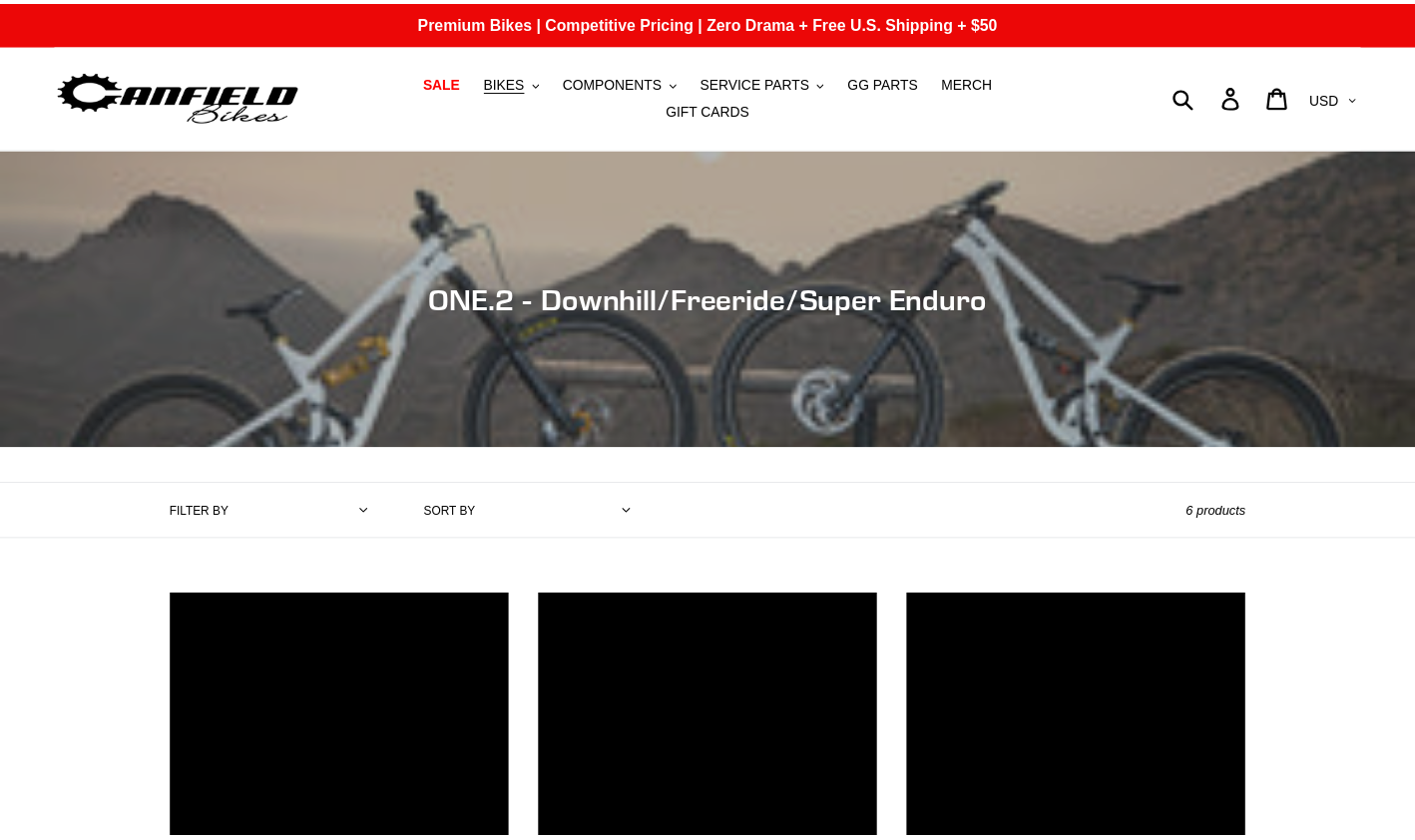 scroll, scrollTop: 0, scrollLeft: 0, axis: both 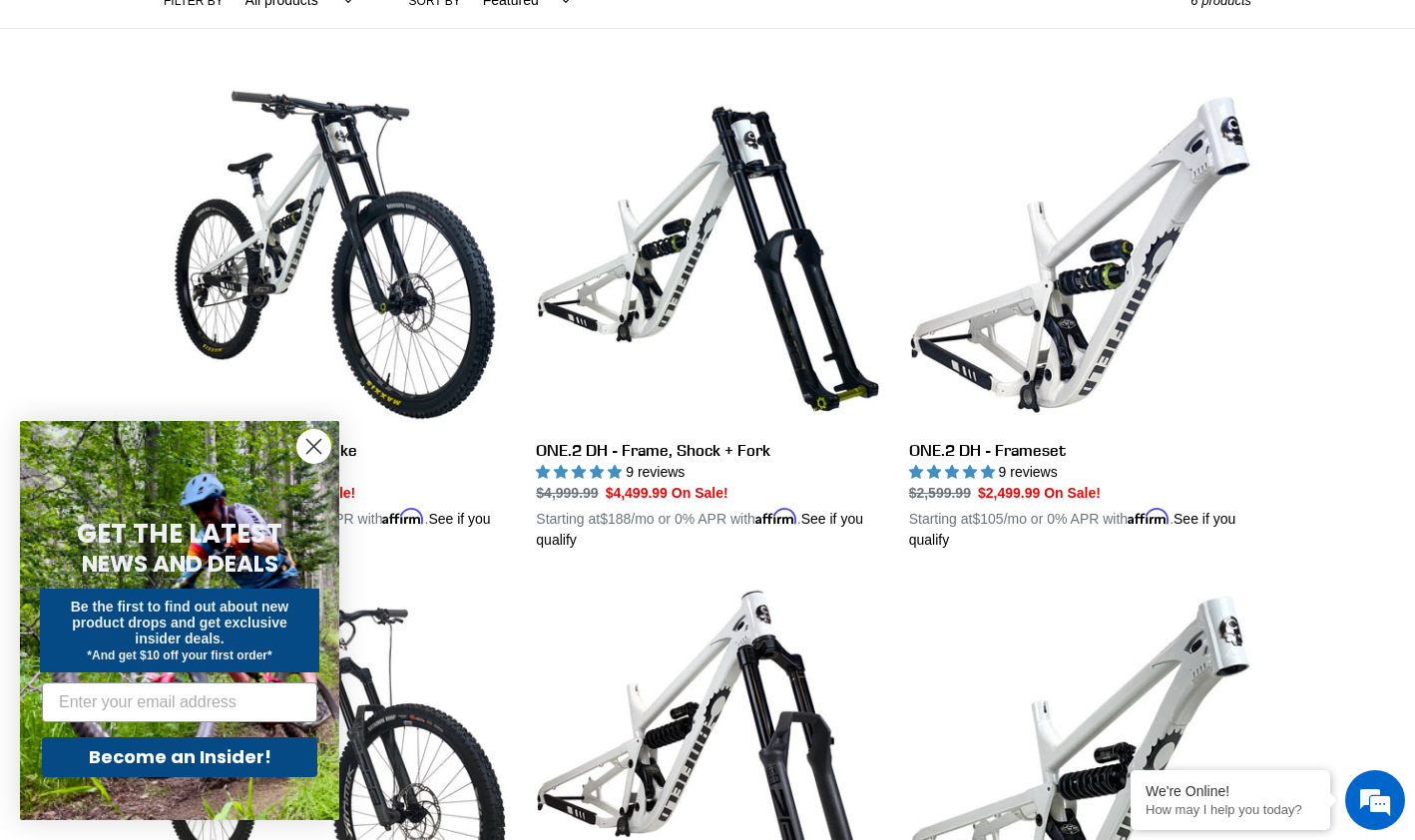 click 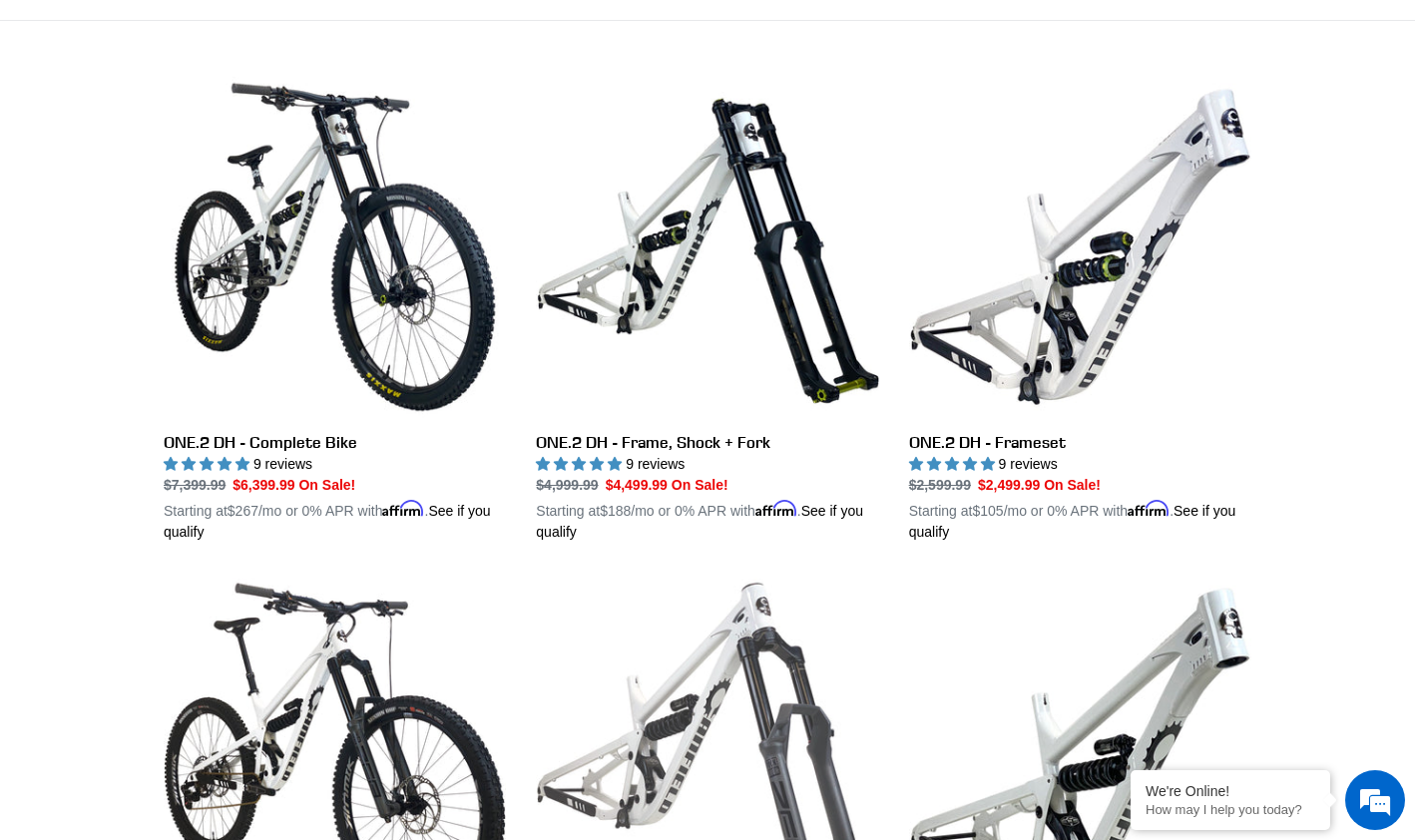 scroll, scrollTop: 502, scrollLeft: 0, axis: vertical 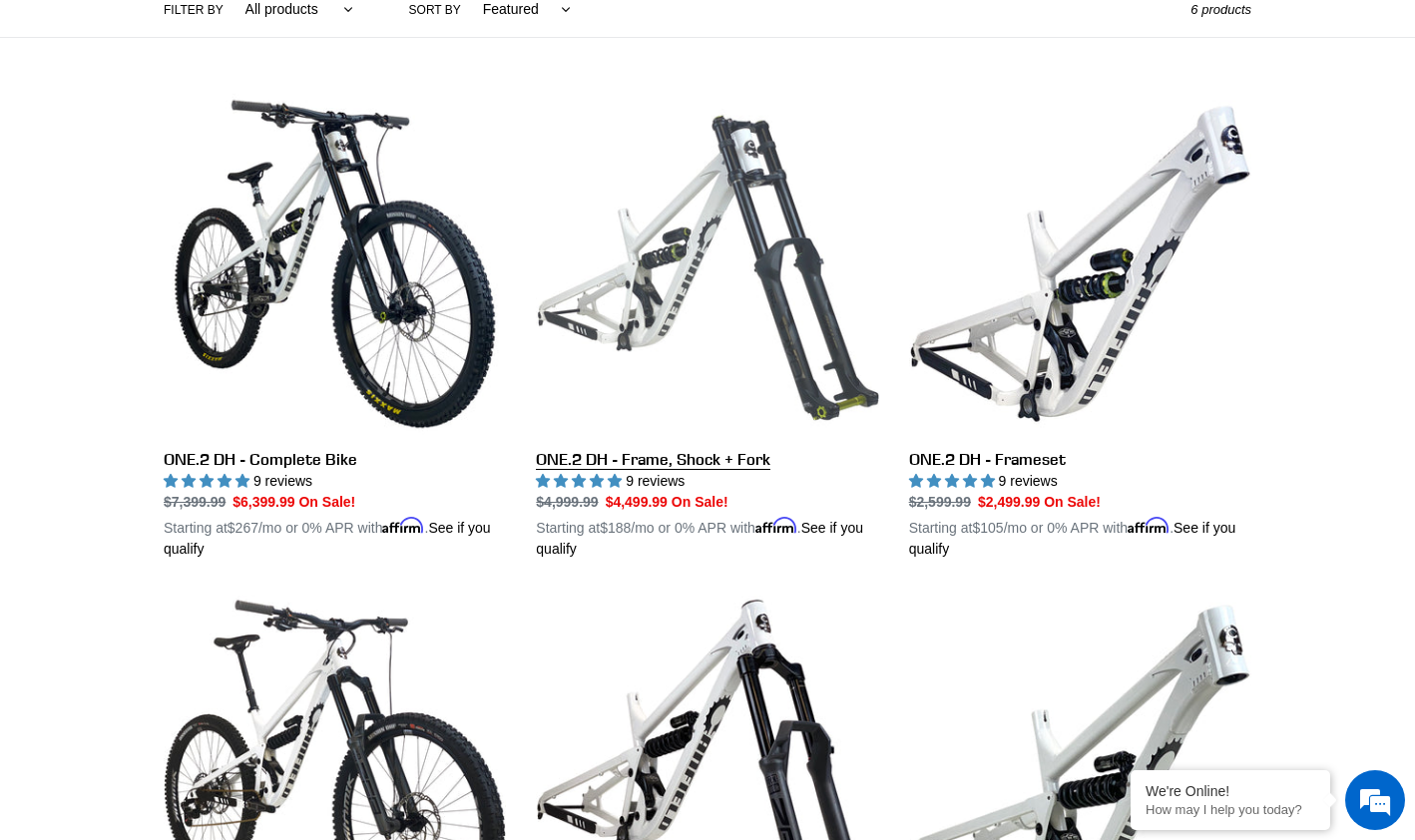click on "ONE.2 DH - Frame, Shock + Fork" at bounding box center [707, 326] 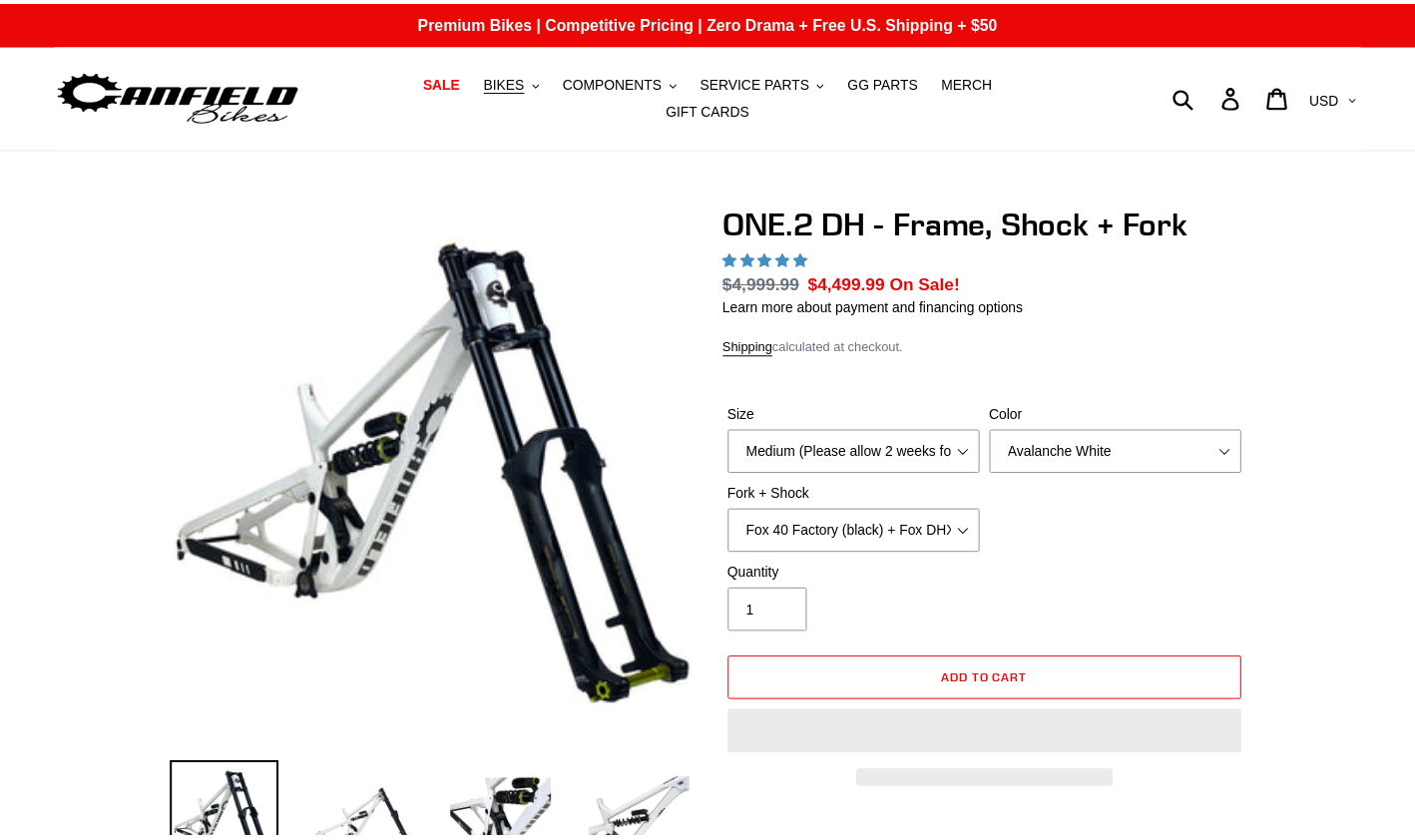 scroll, scrollTop: 0, scrollLeft: 0, axis: both 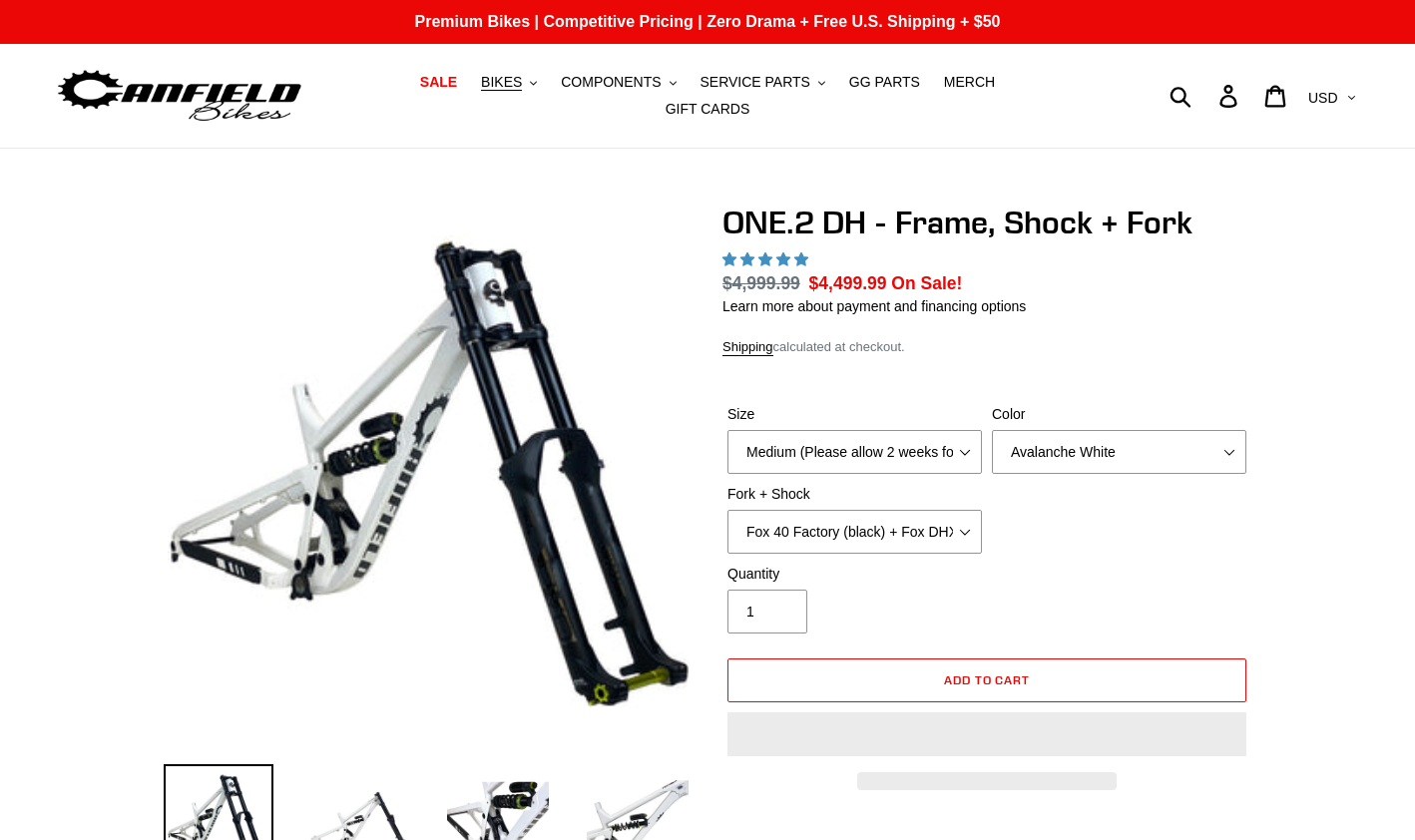 select on "highest-rating" 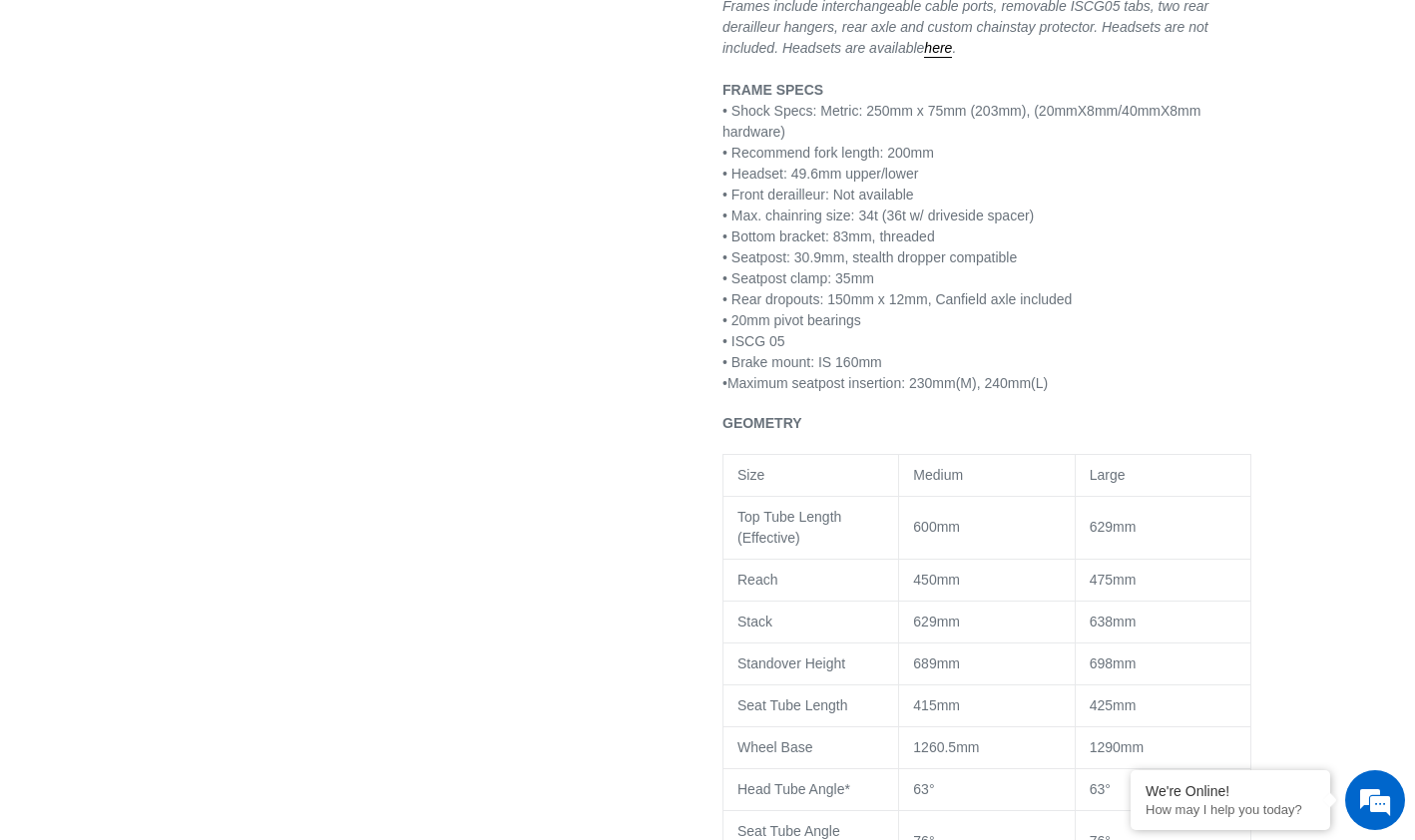scroll, scrollTop: 1584, scrollLeft: 0, axis: vertical 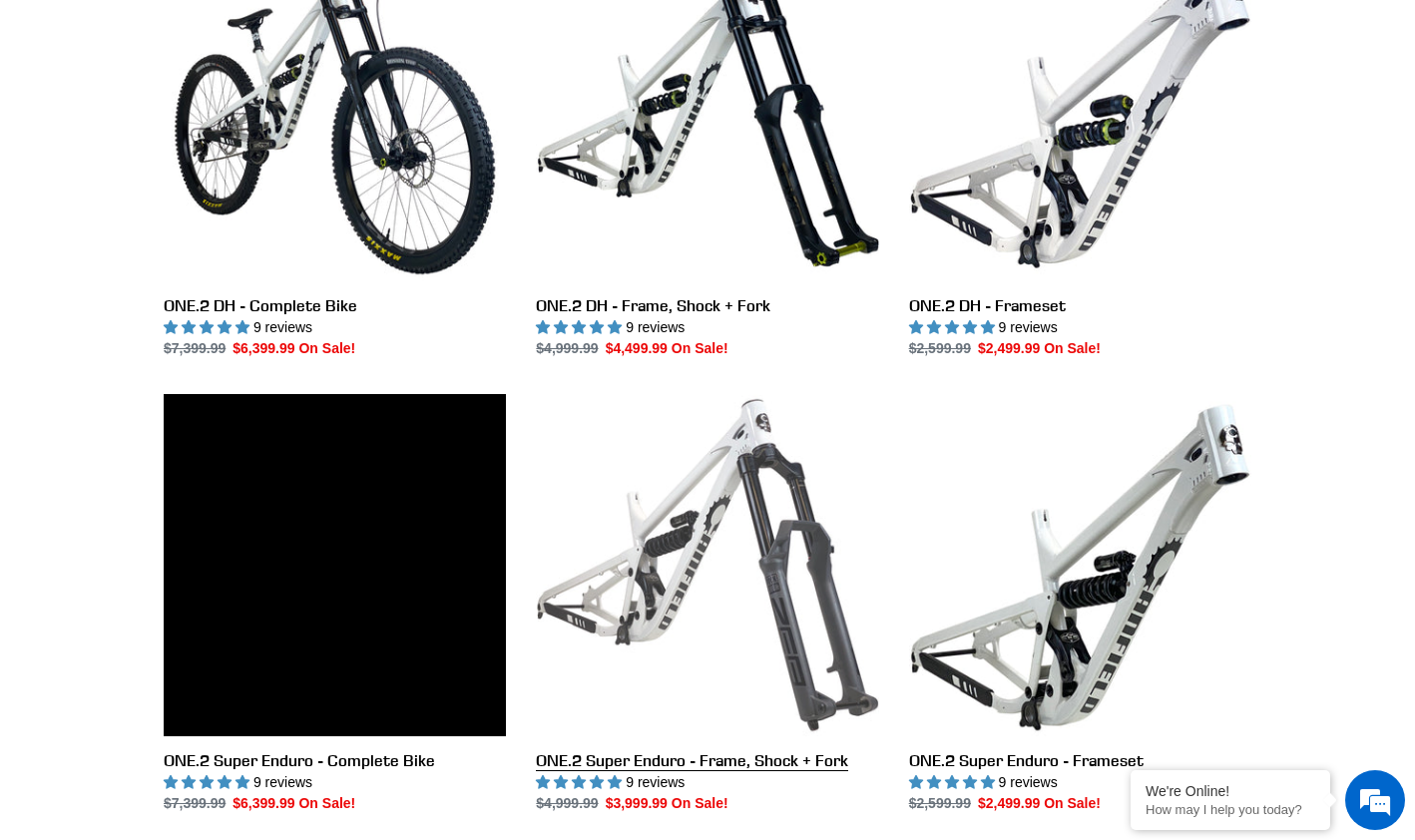 click on "ONE.2 Super Enduro - Frame, Shock + Fork" at bounding box center (707, 604) 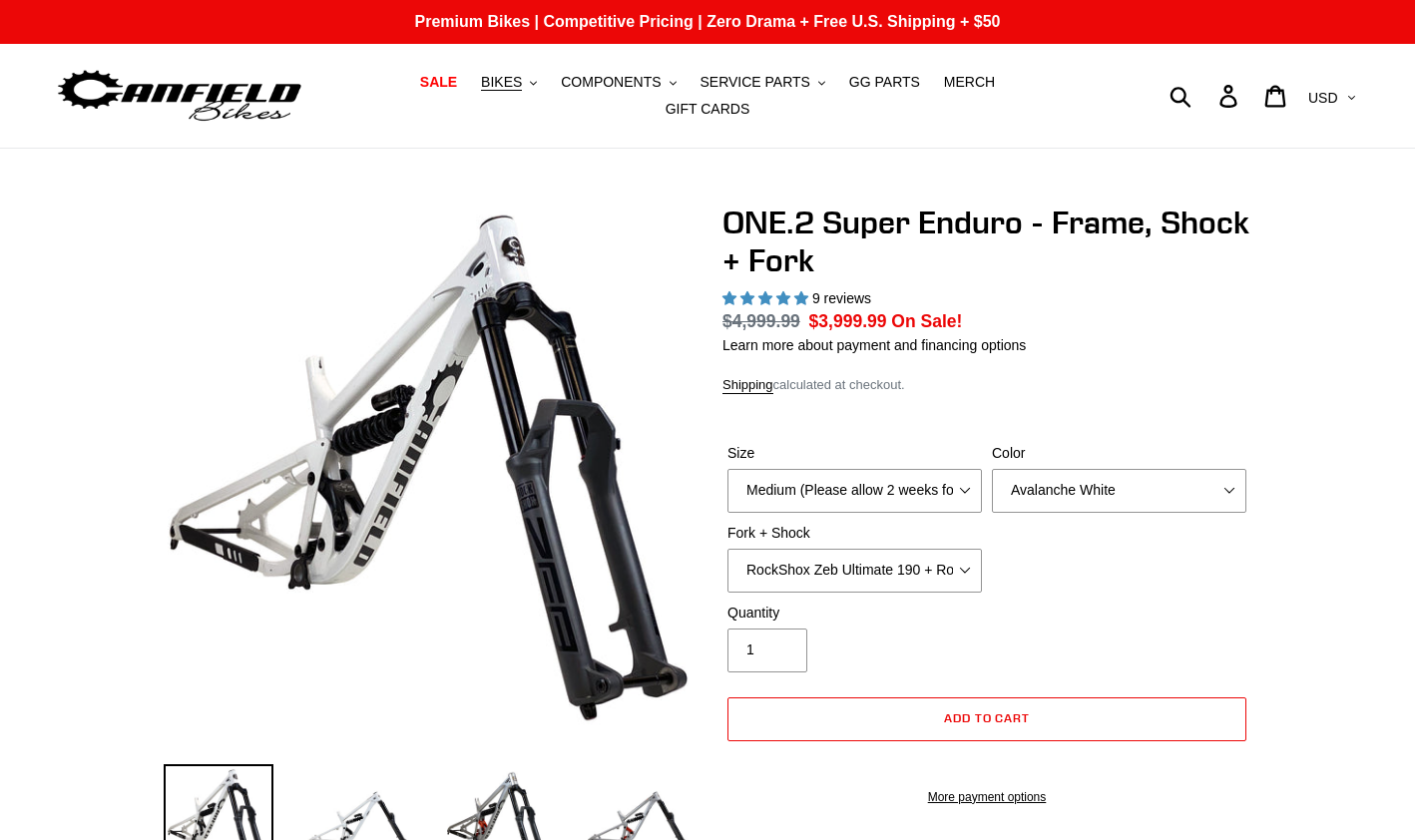 select on "highest-rating" 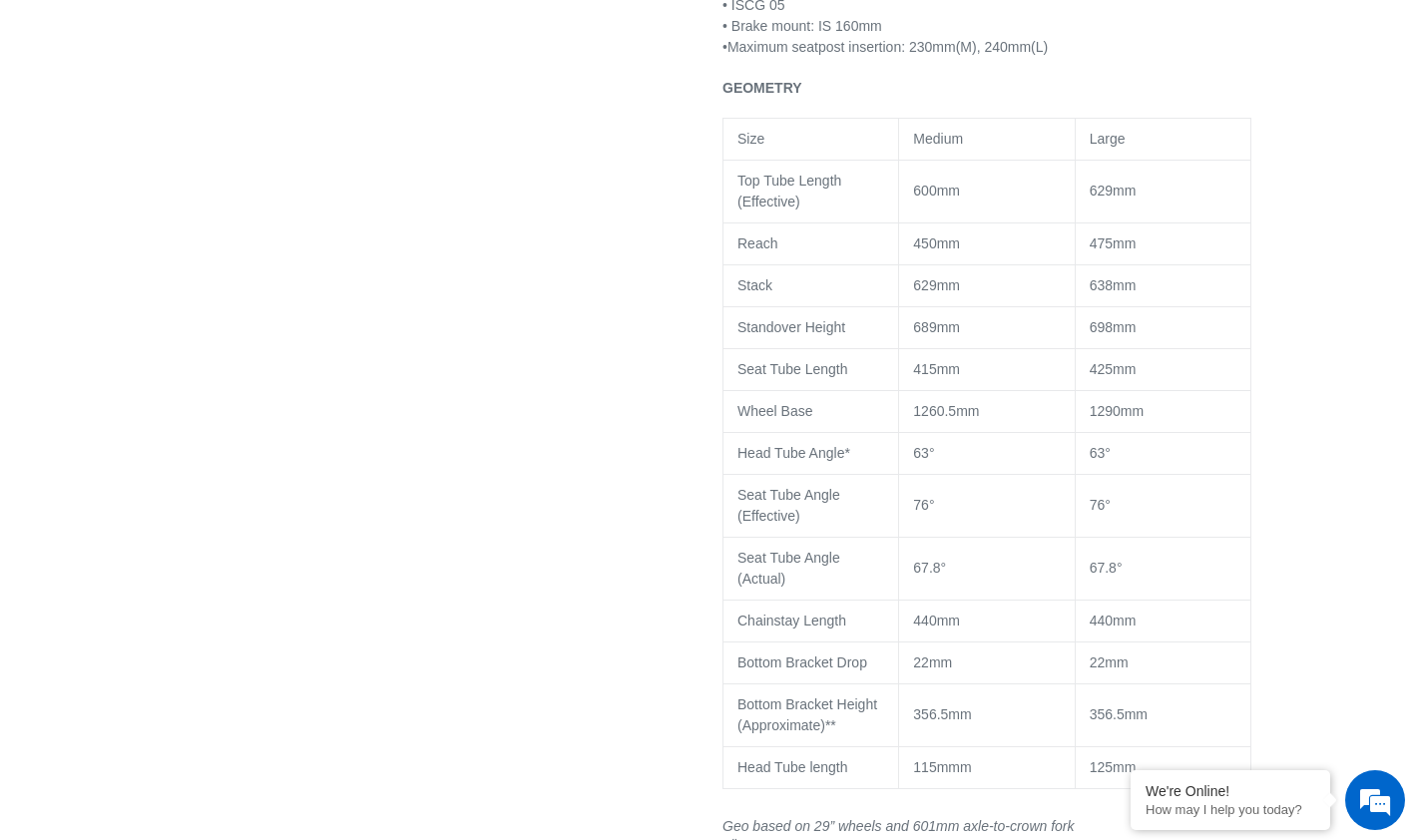 scroll, scrollTop: 1974, scrollLeft: 0, axis: vertical 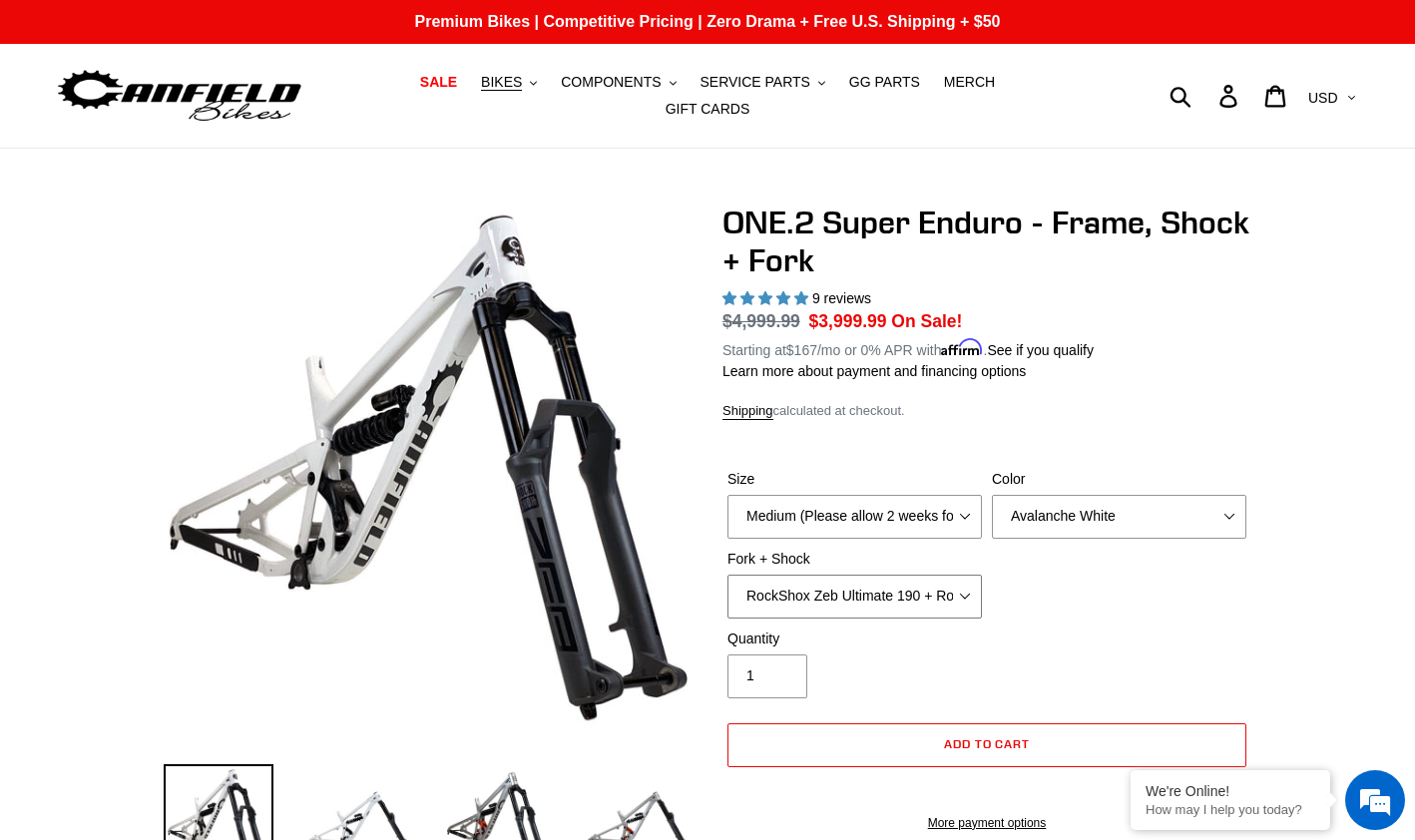 click on "RockShox Zeb Ultimate 190 + RockShox Vivid UltDH Coil 250x70" at bounding box center (854, 597) 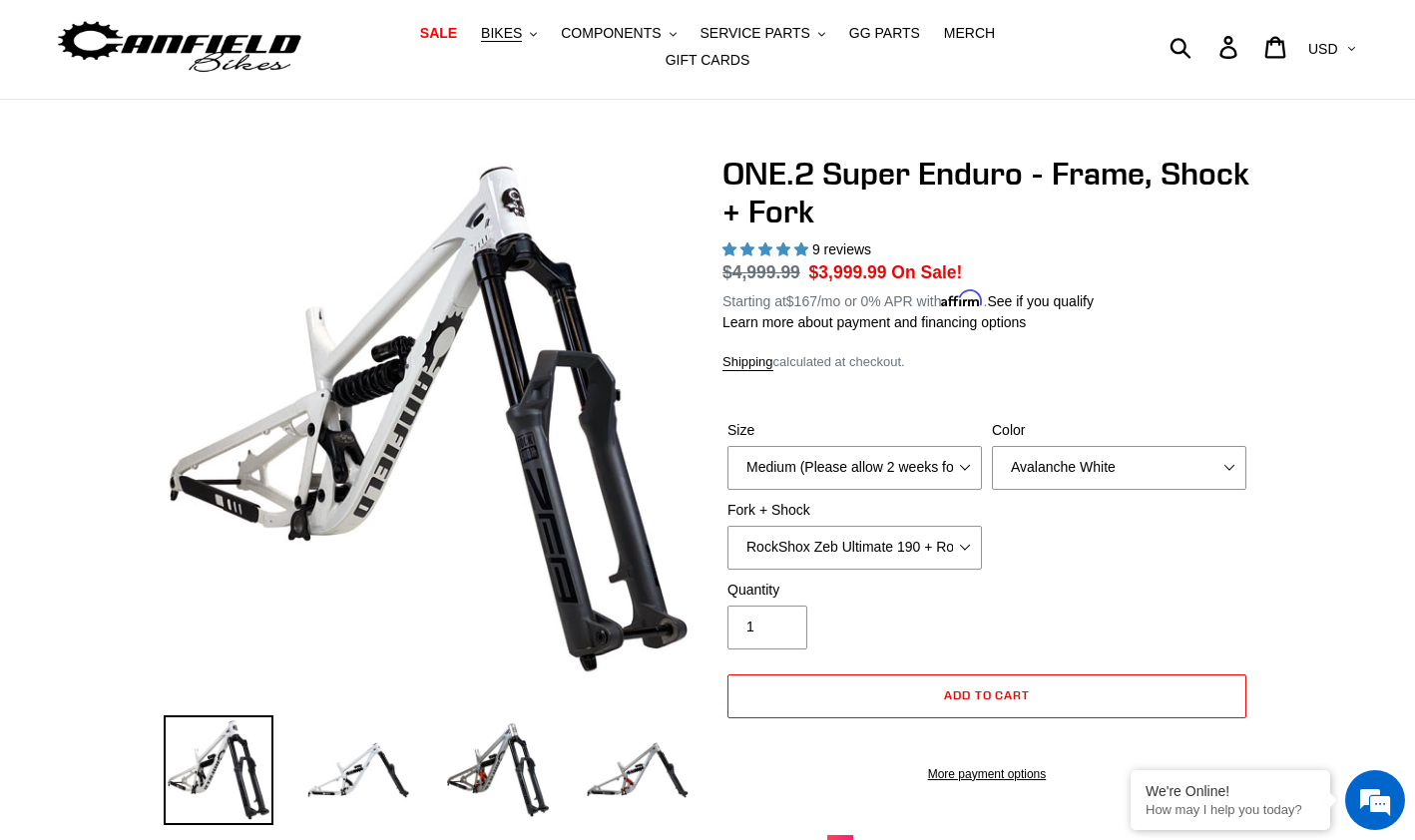 scroll, scrollTop: 0, scrollLeft: 0, axis: both 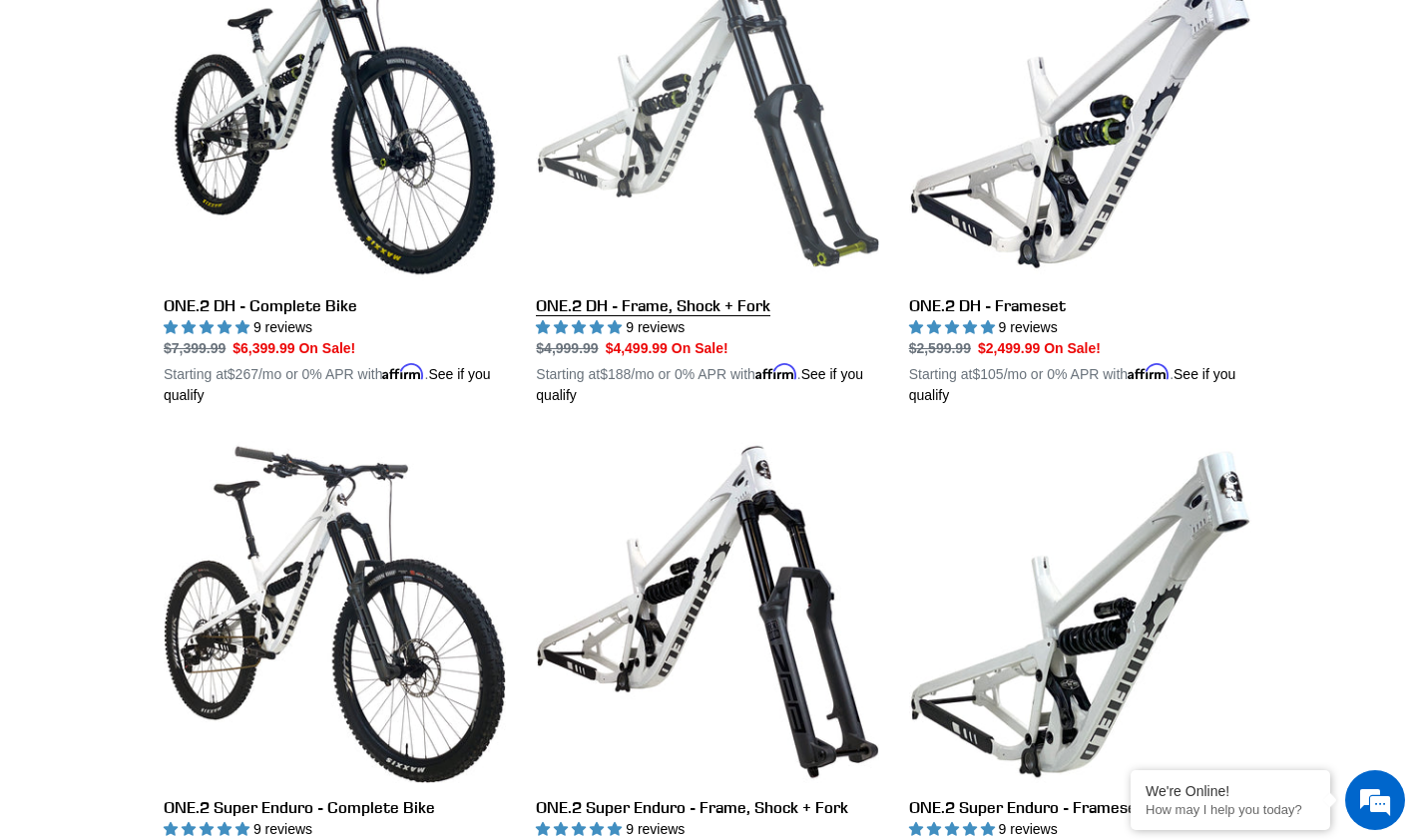 click on "ONE.2 DH - Frame, Shock + Fork" at bounding box center [707, 173] 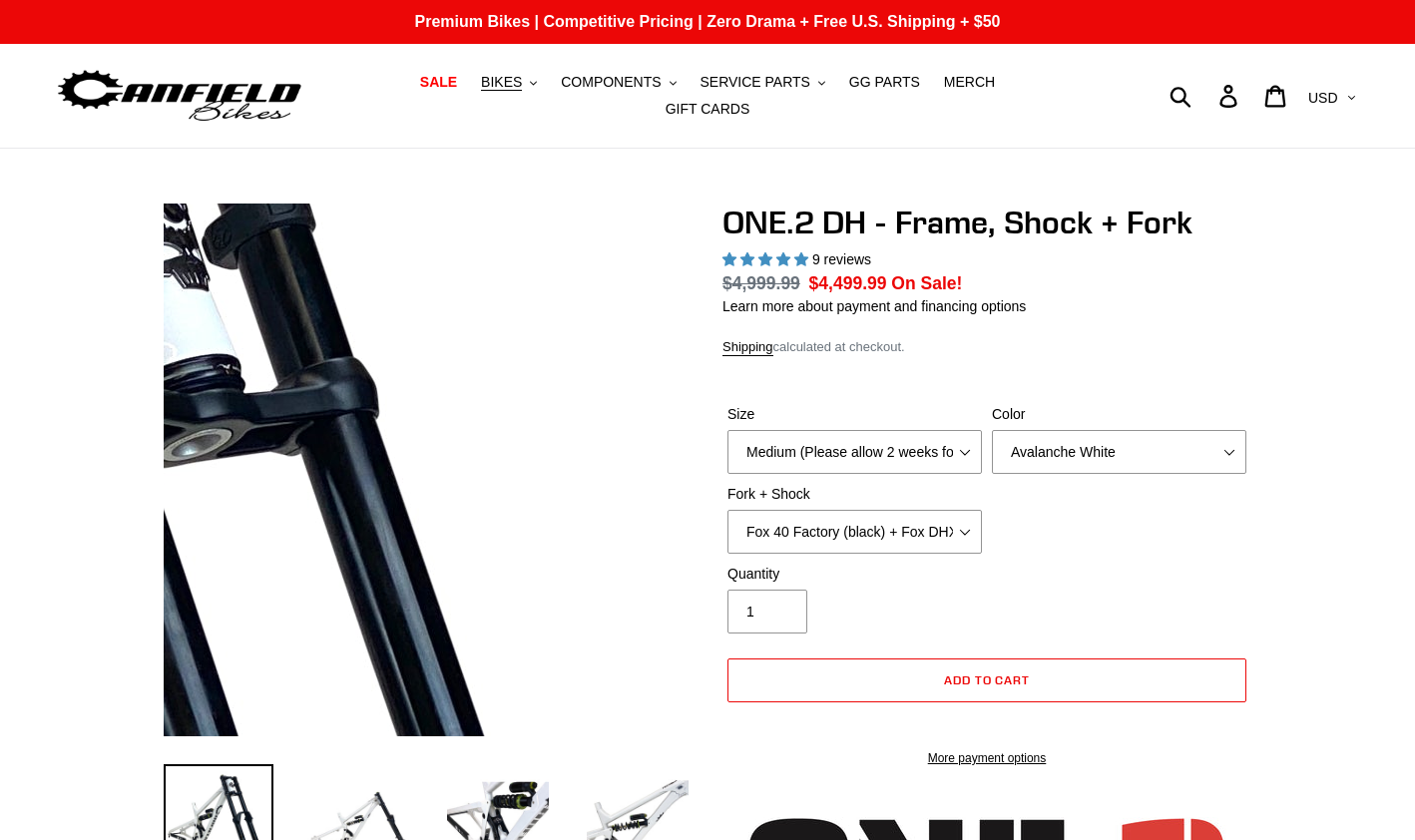 select on "highest-rating" 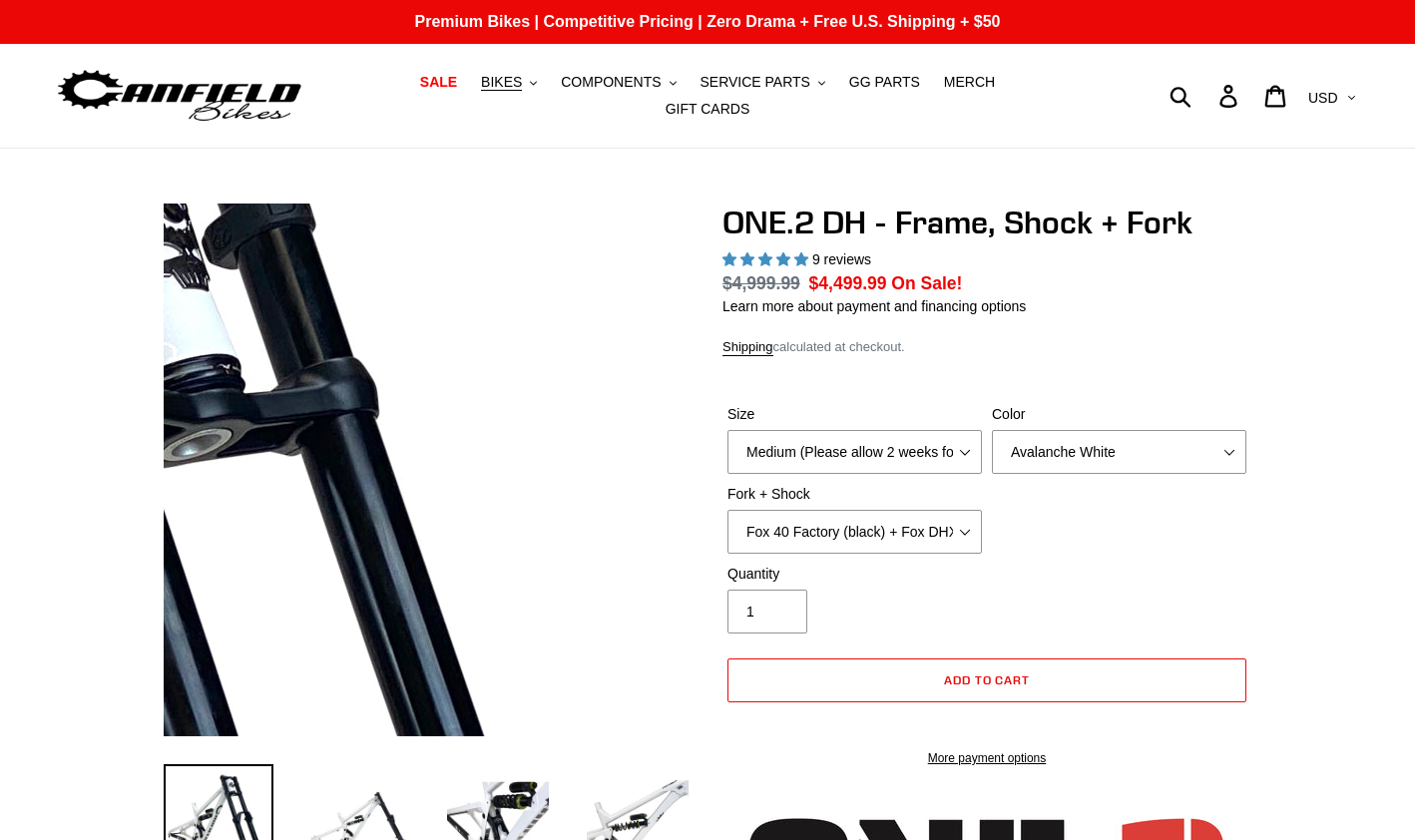 scroll, scrollTop: 0, scrollLeft: 0, axis: both 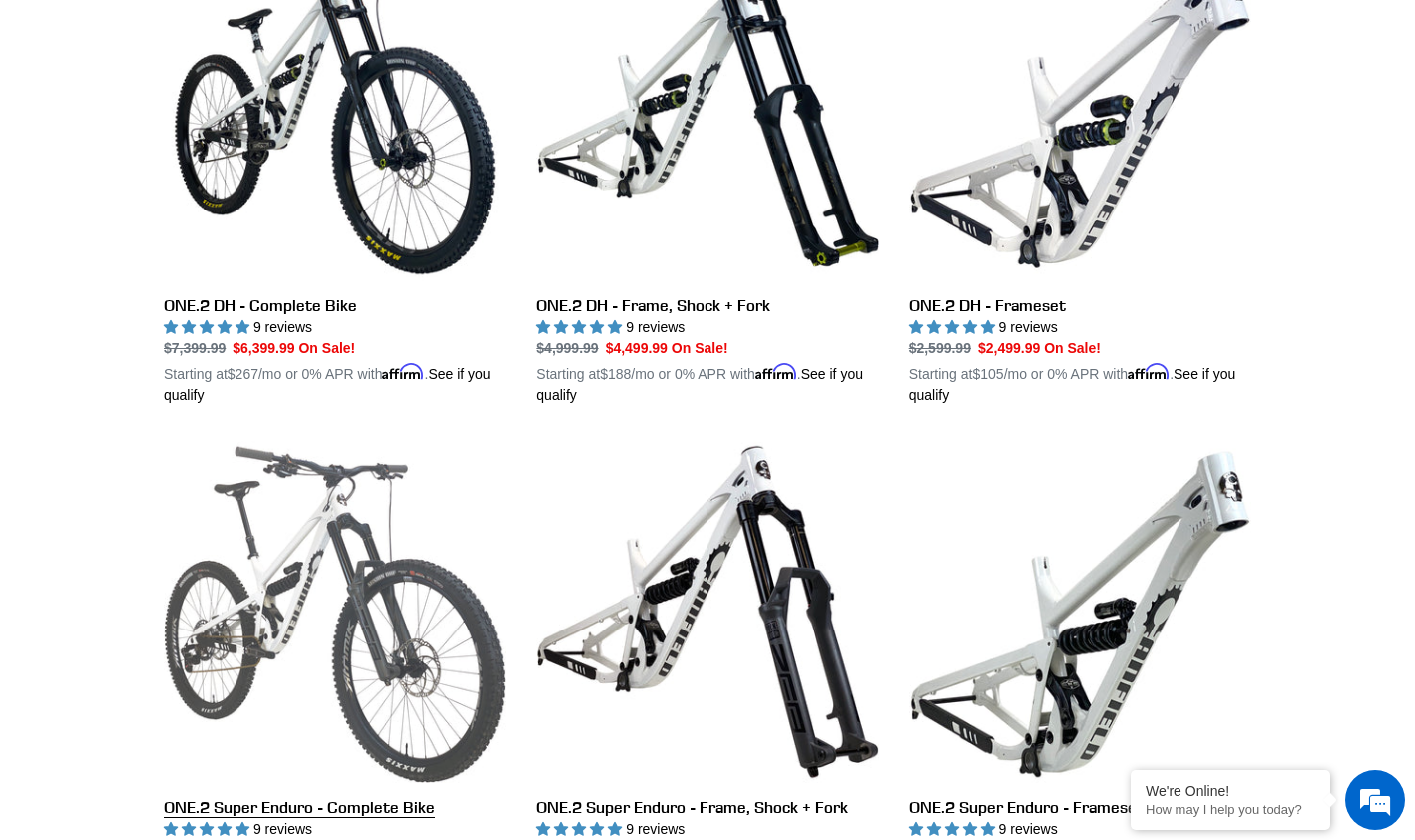 click on "ONE.2 Super Enduro - Complete Bike" at bounding box center [334, 674] 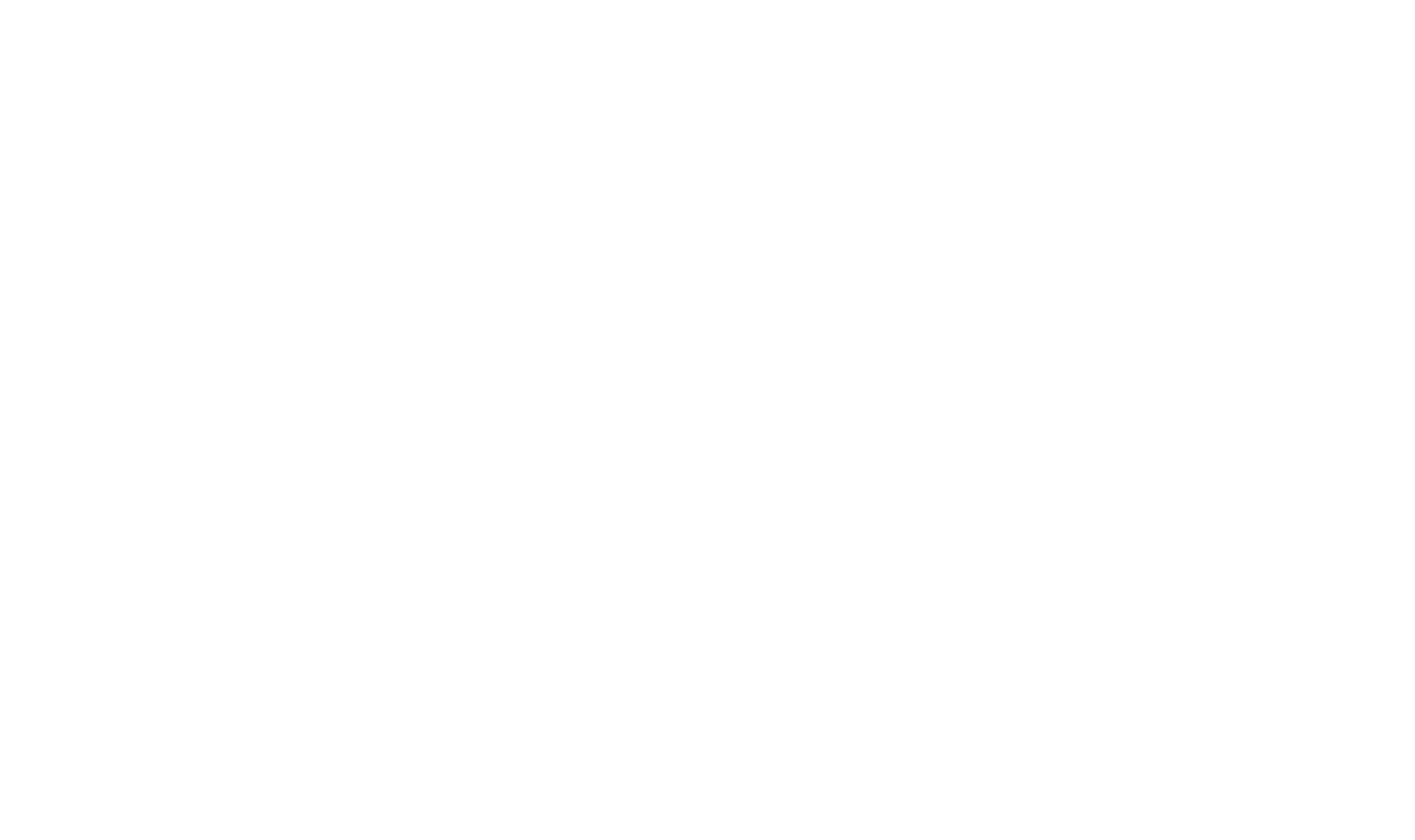 scroll, scrollTop: 0, scrollLeft: 0, axis: both 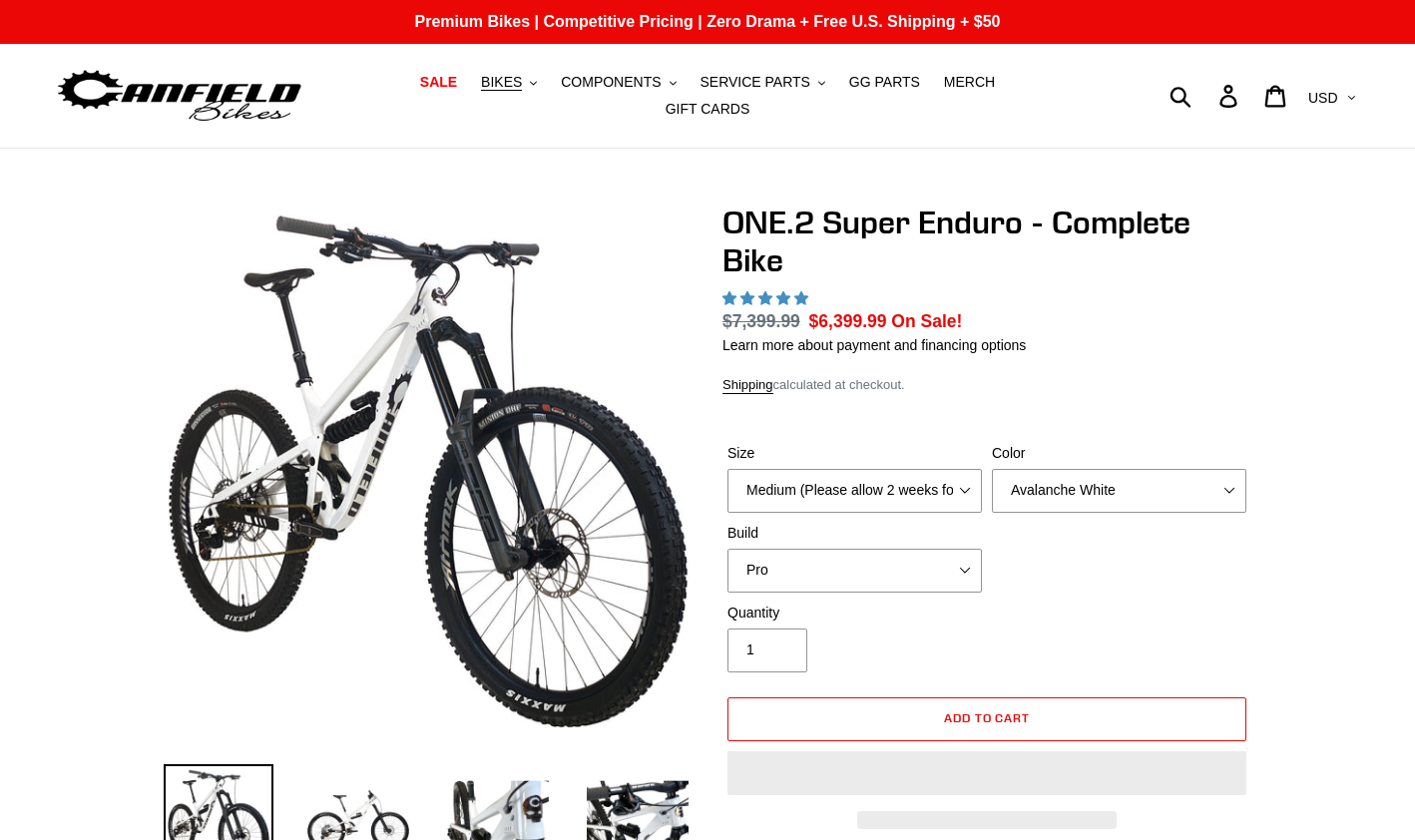 select on "highest-rating" 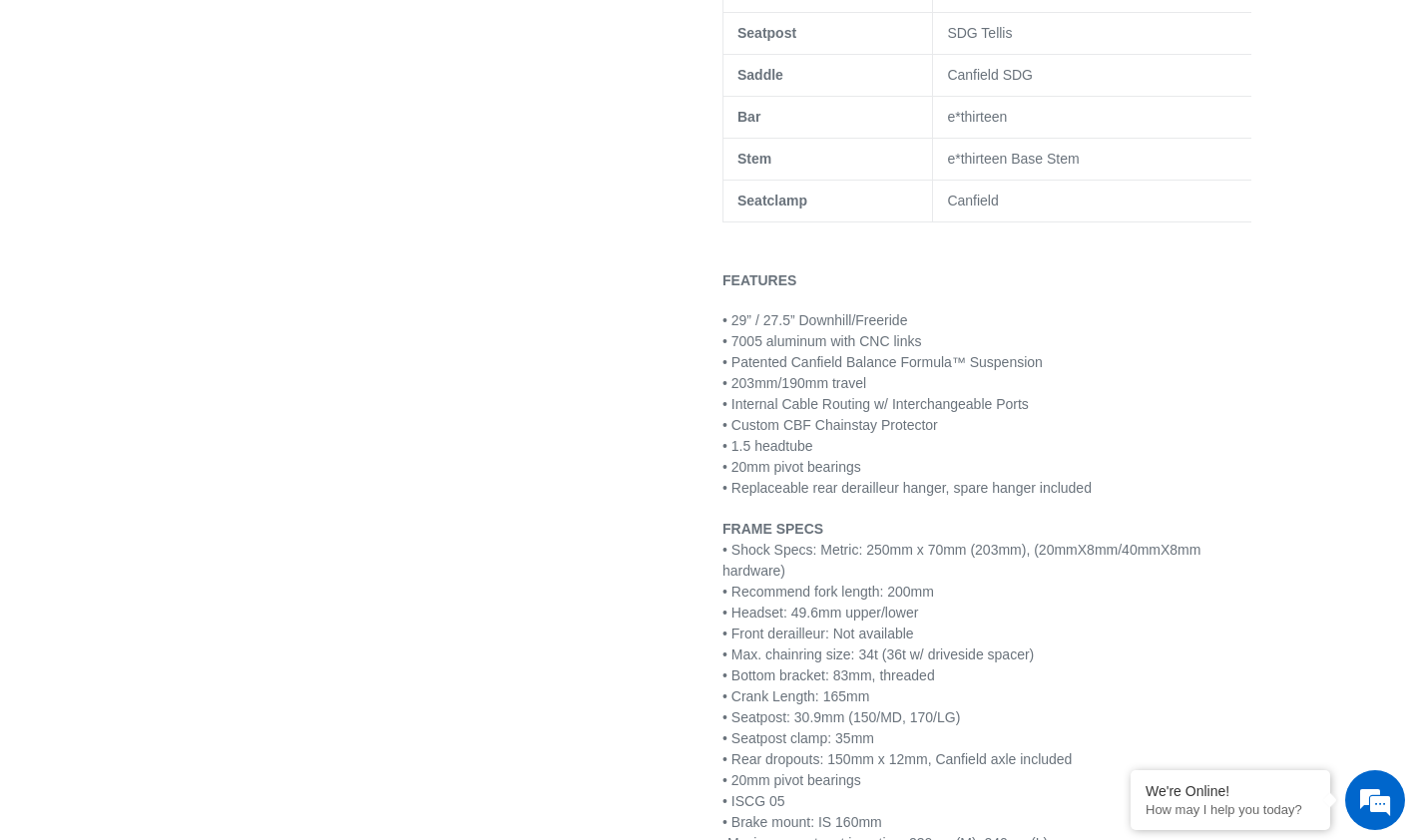 scroll, scrollTop: 1965, scrollLeft: 0, axis: vertical 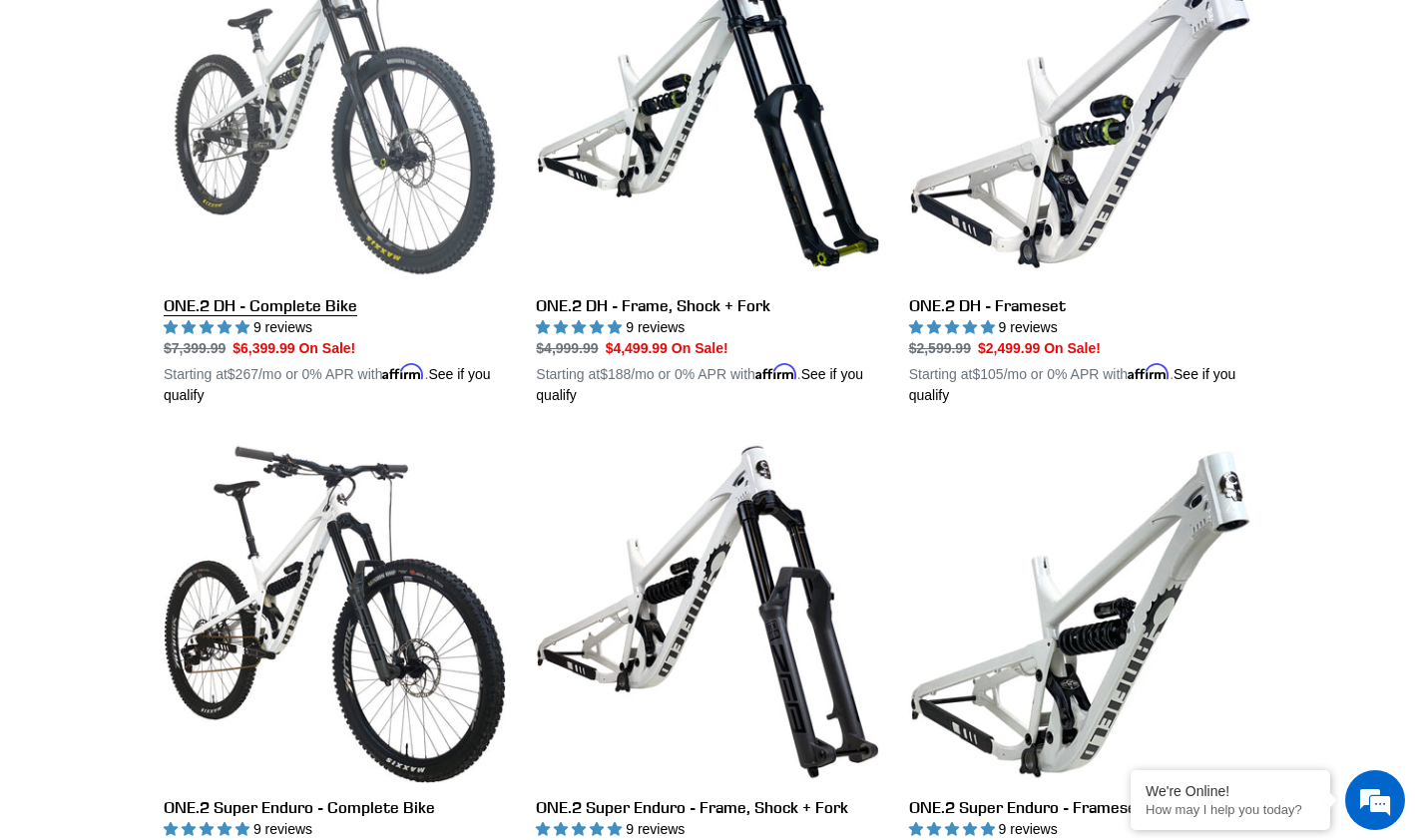 click on "ONE.2 DH - Complete Bike" at bounding box center [334, 173] 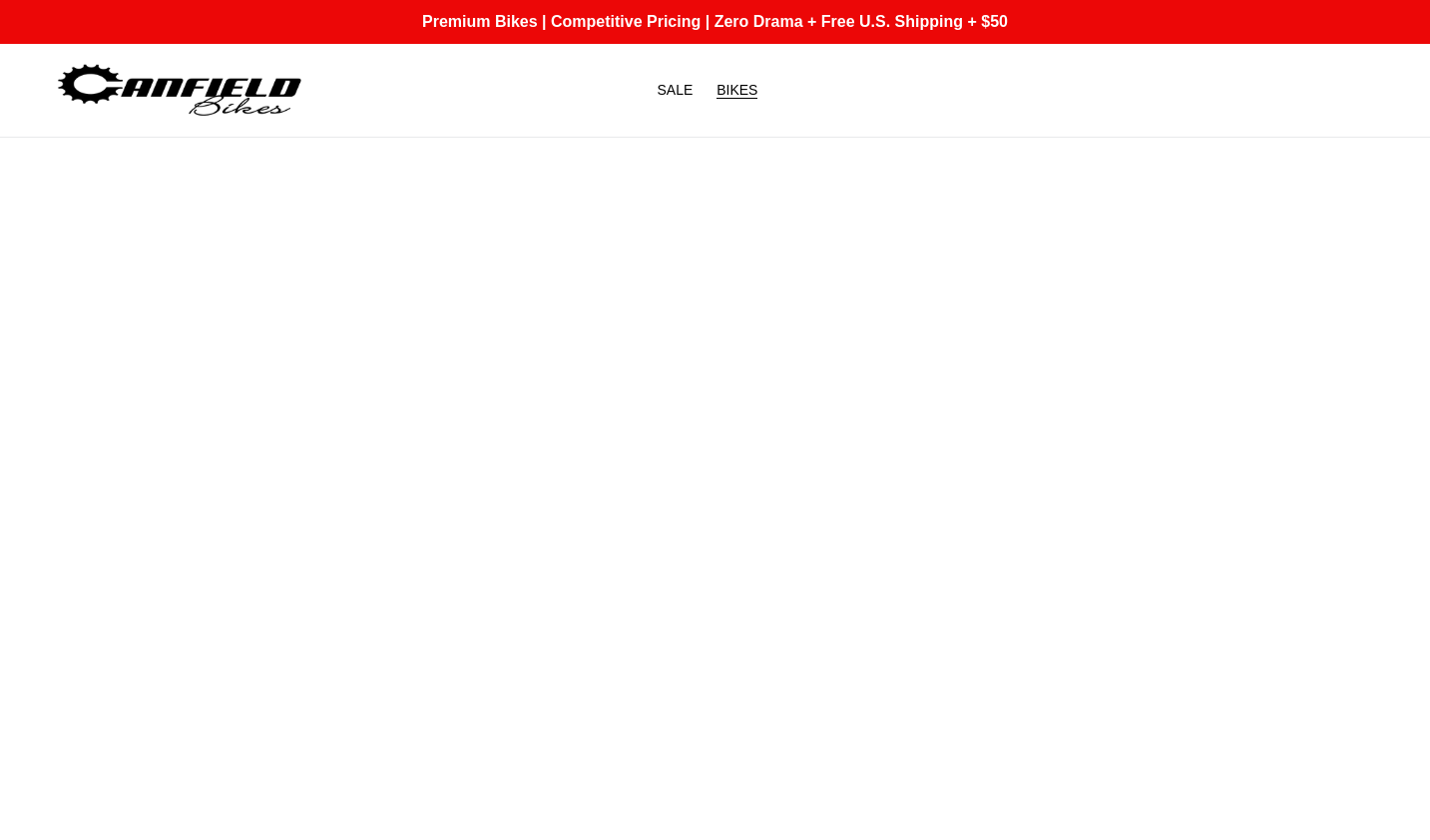 scroll, scrollTop: 0, scrollLeft: 0, axis: both 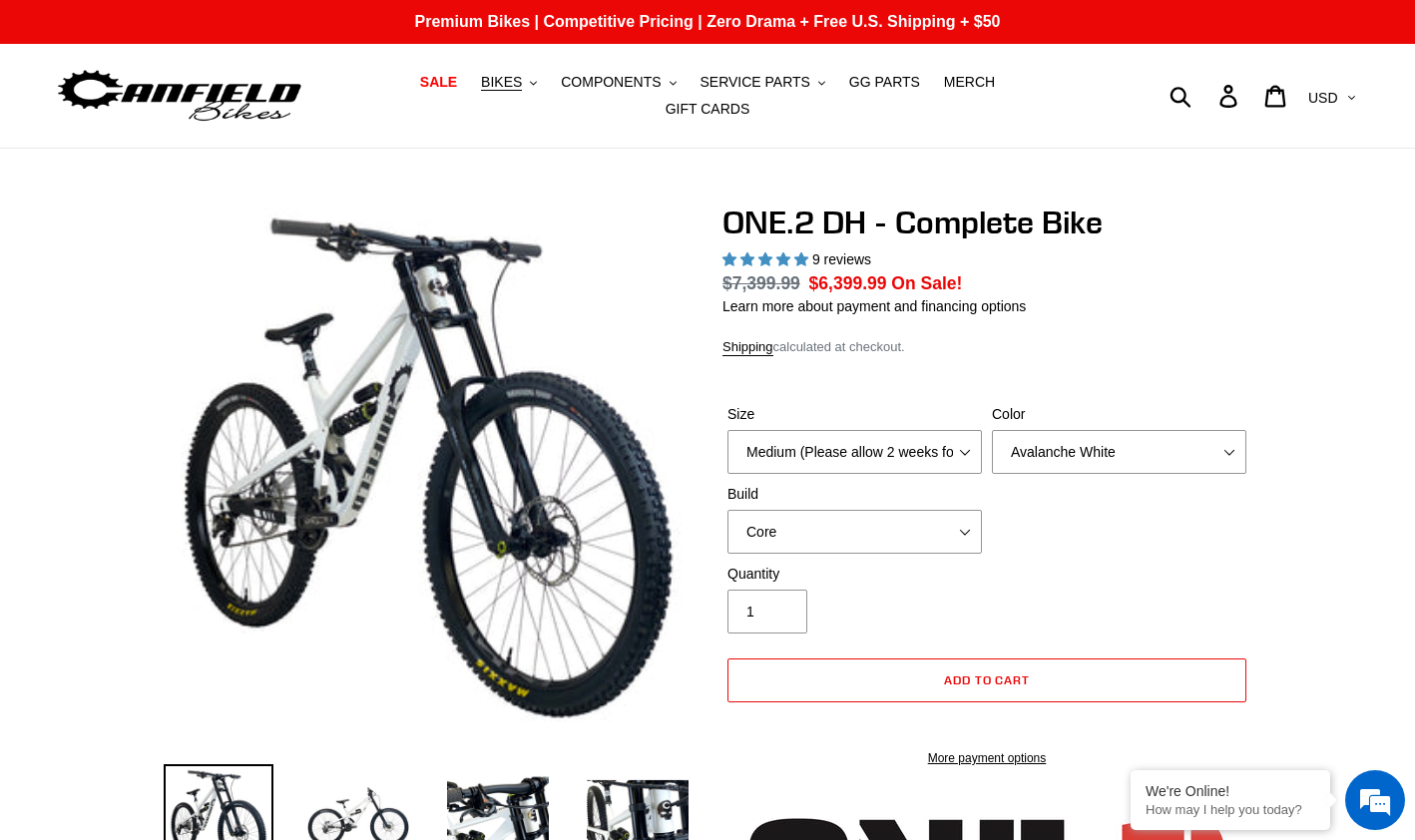 select on "highest-rating" 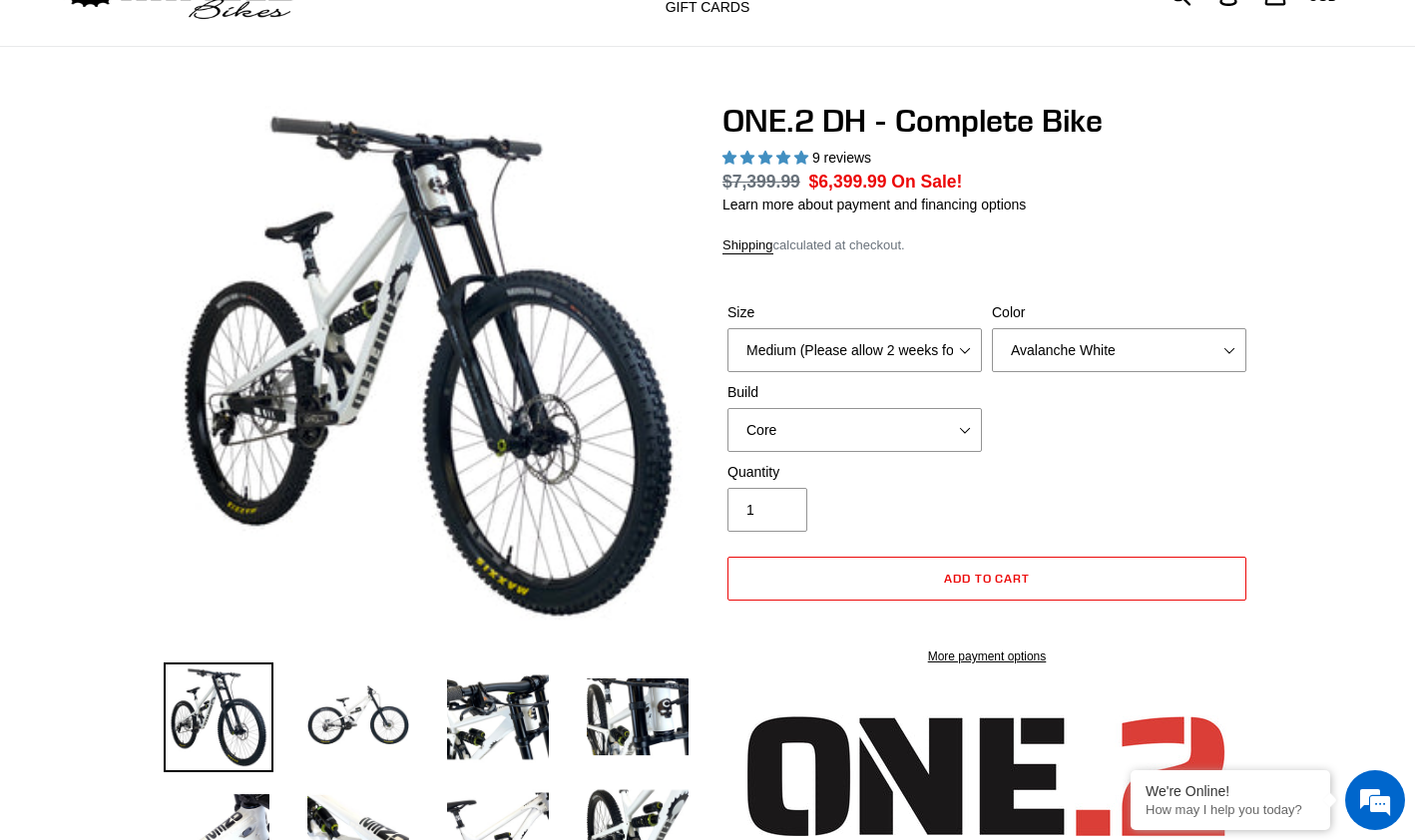 scroll, scrollTop: 194, scrollLeft: 0, axis: vertical 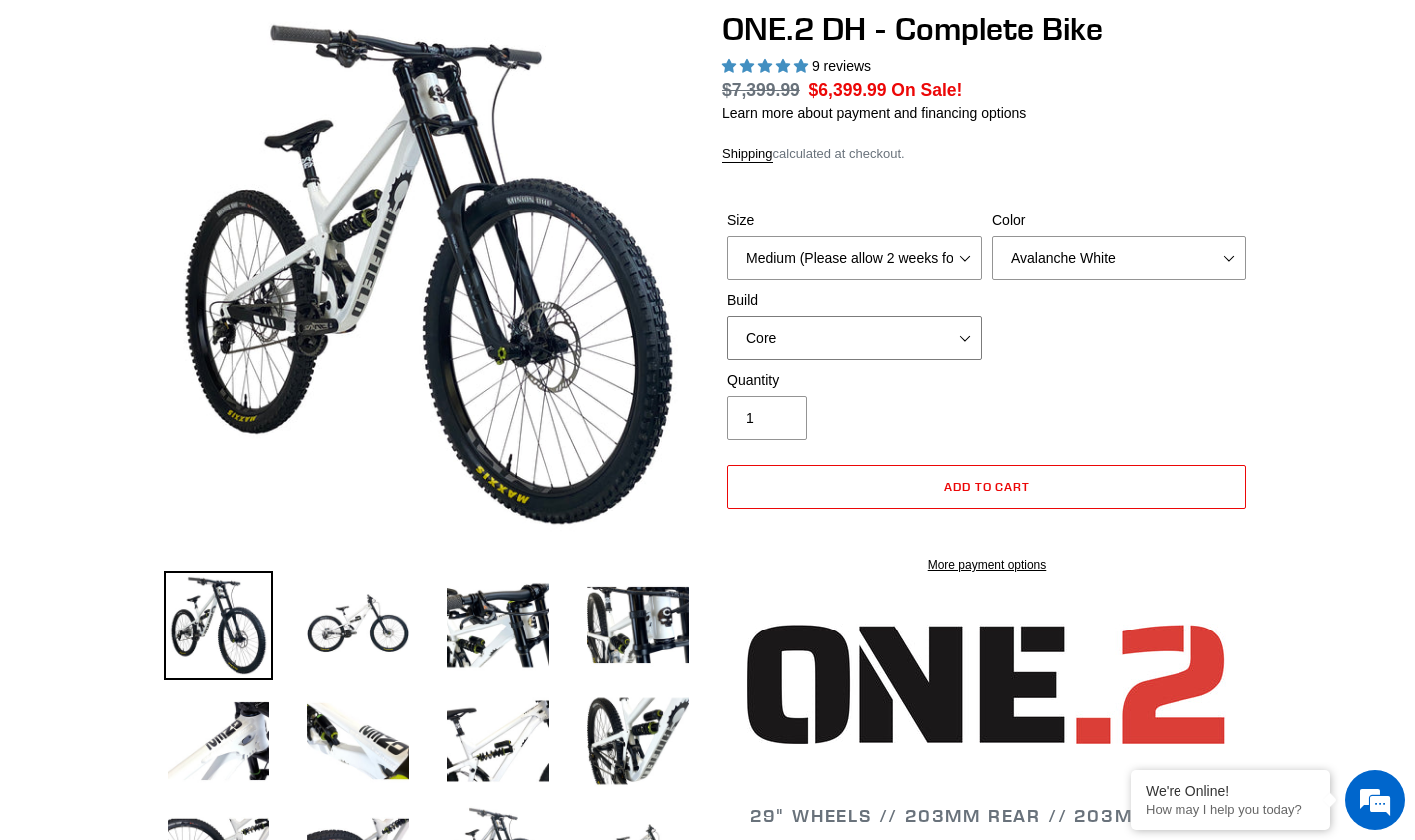 click on "Core
Pro" at bounding box center (854, 338) 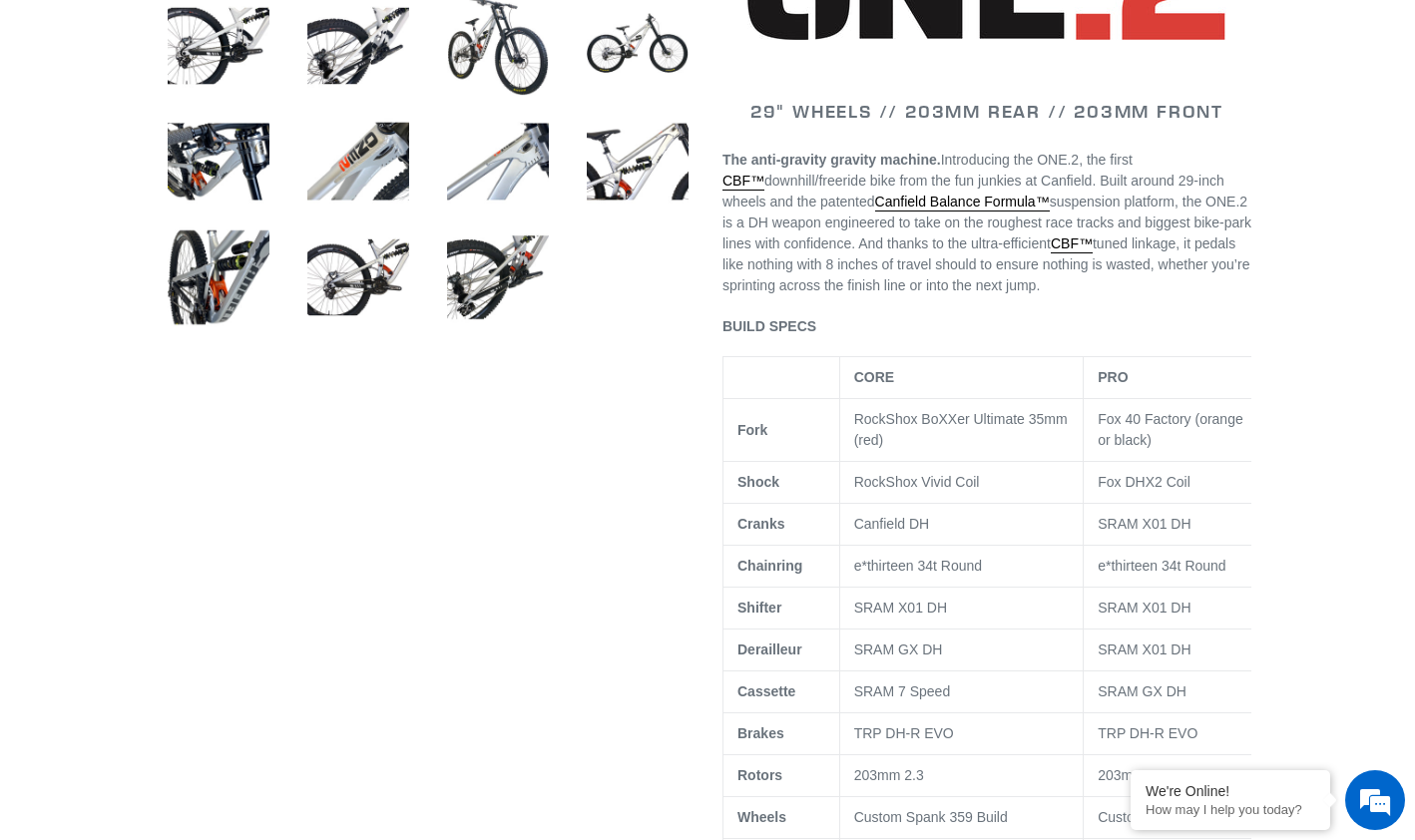 scroll, scrollTop: 1006, scrollLeft: 0, axis: vertical 